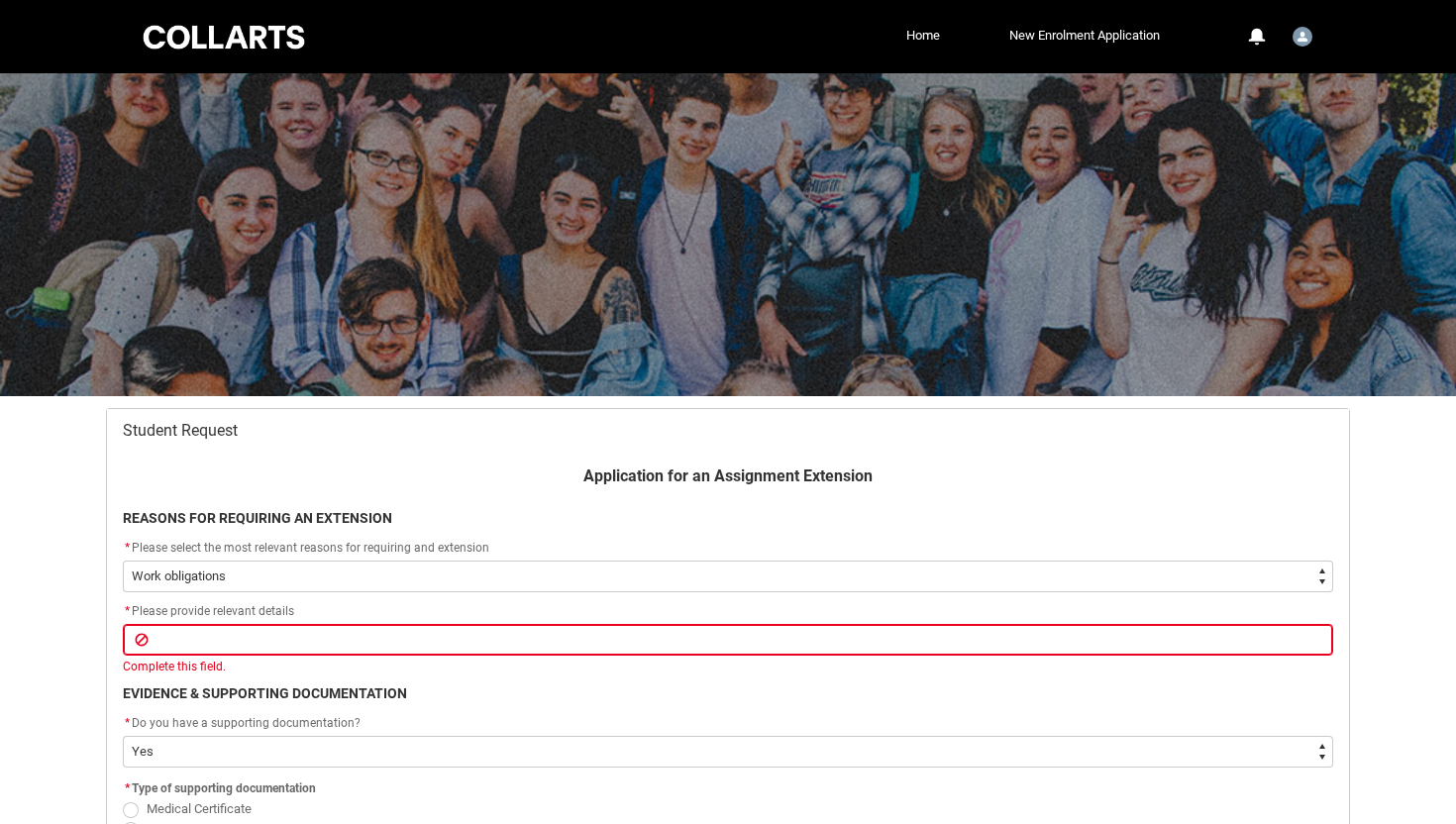 select on "choice_WithdrawEnrolment_Reason_Work" 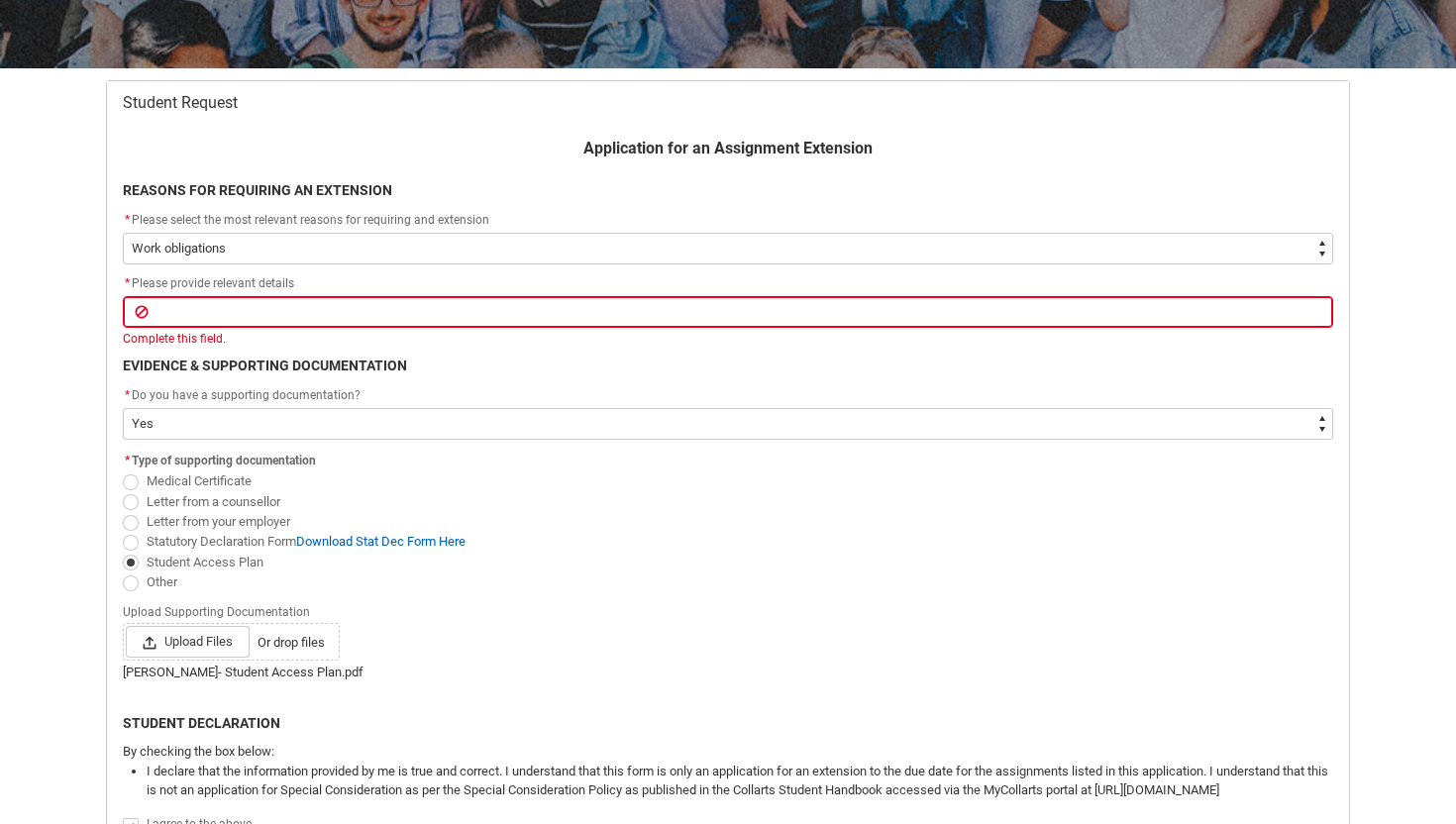 scroll, scrollTop: 0, scrollLeft: 0, axis: both 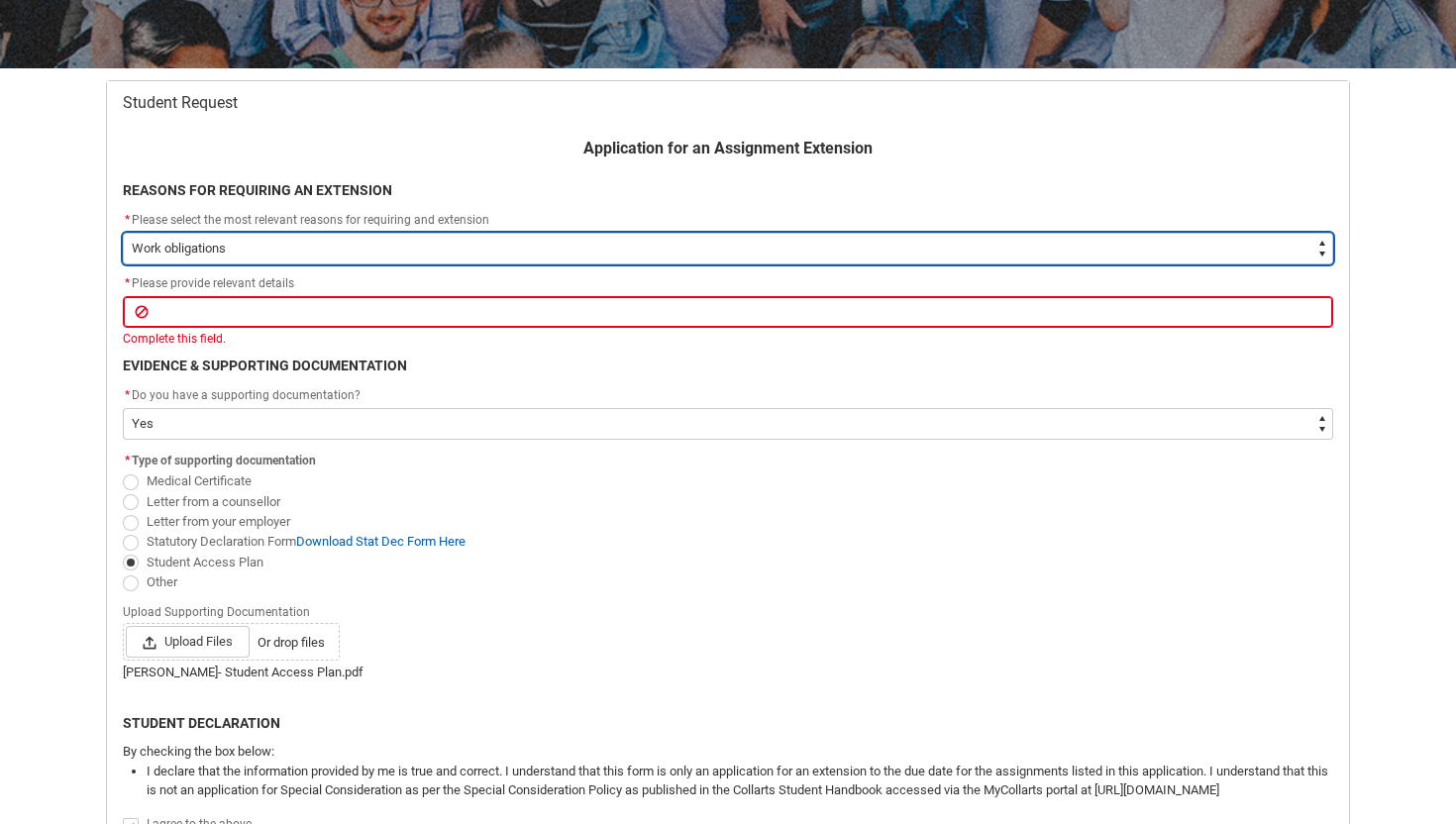 click on "--None-- Medical Reasons Work obligations Family obligations Academic Difficulties Significant religious or cultural reasons Other" at bounding box center (728, 249) 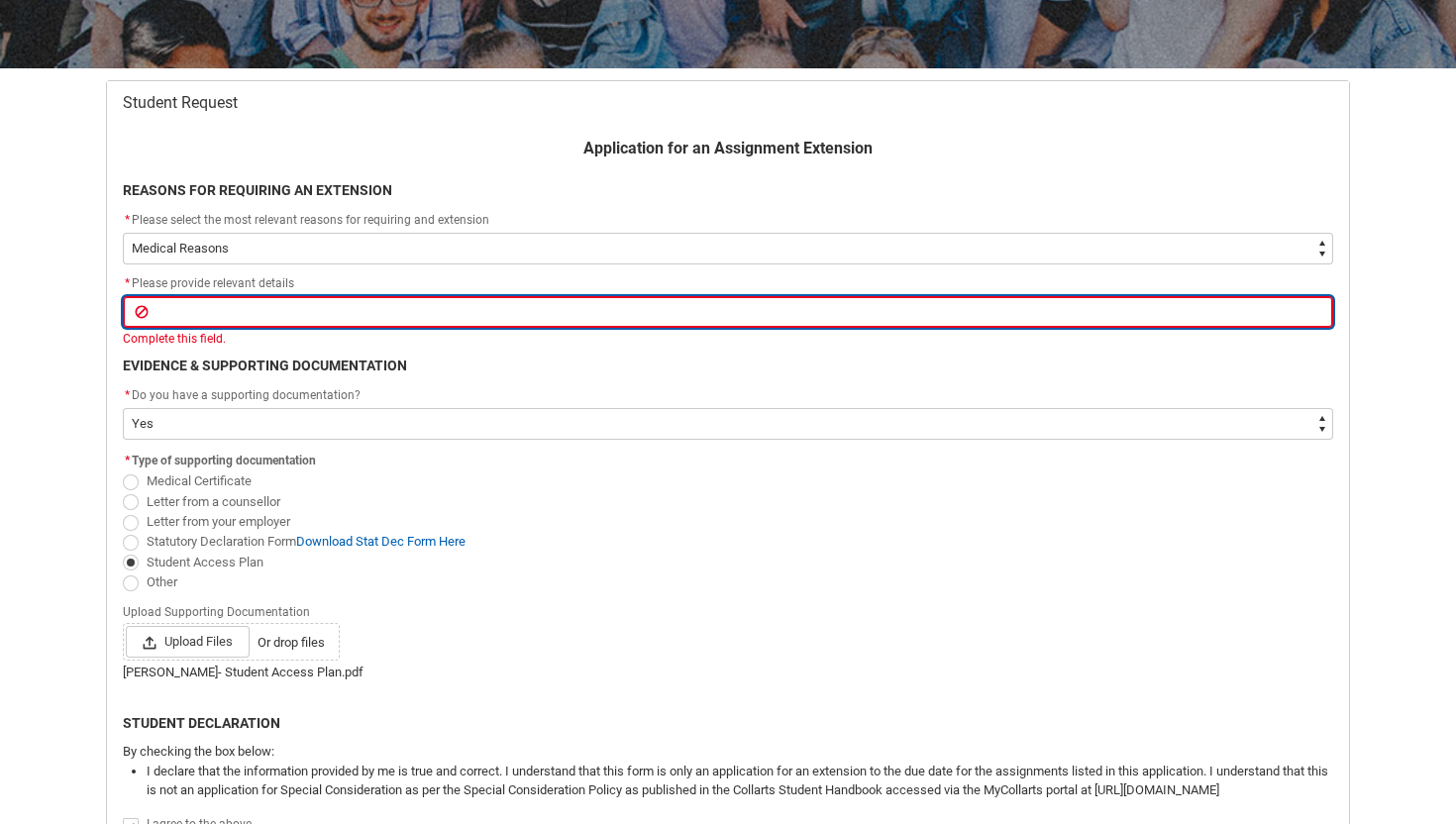 click at bounding box center (728, 312) 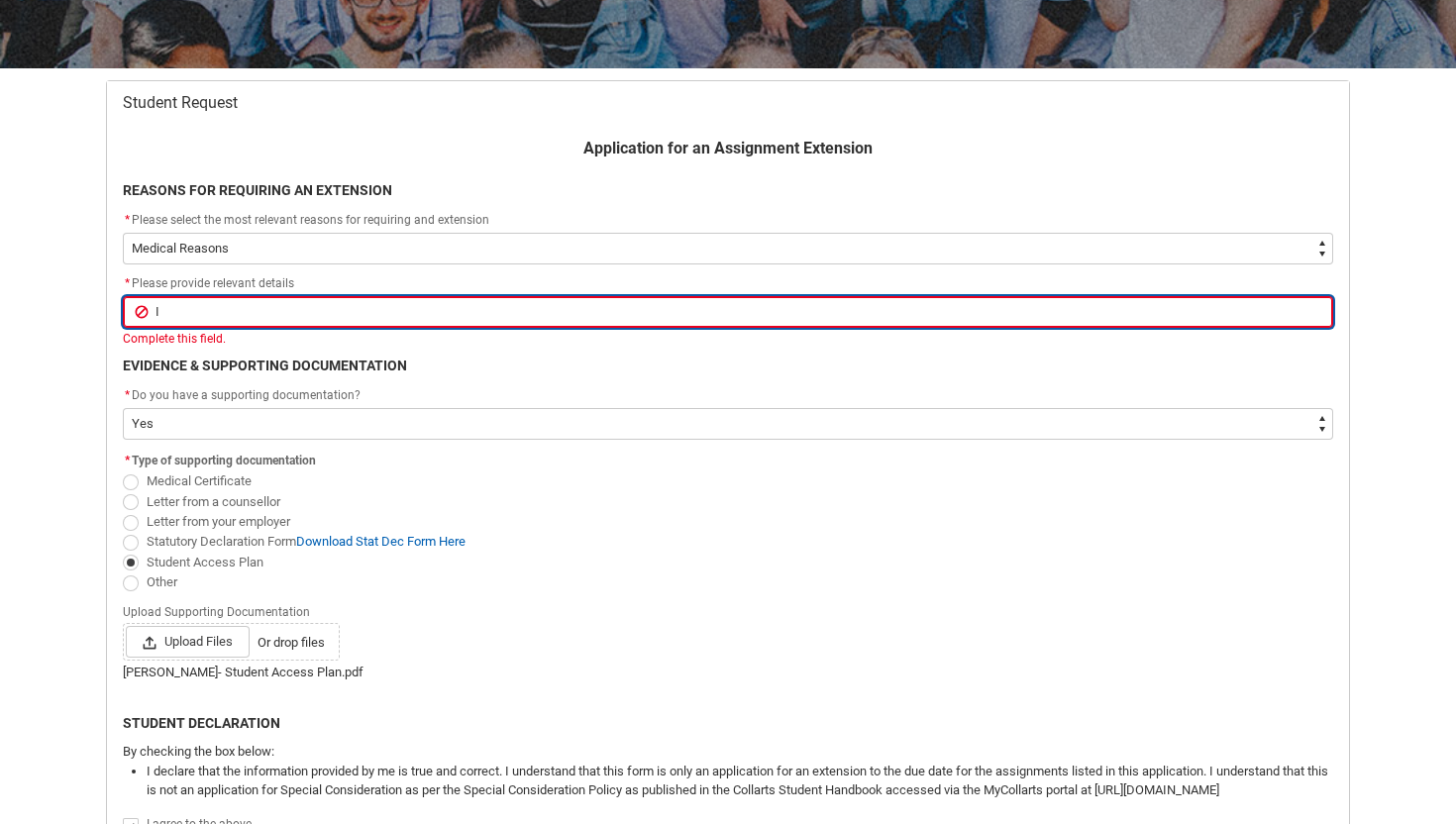 type on "I" 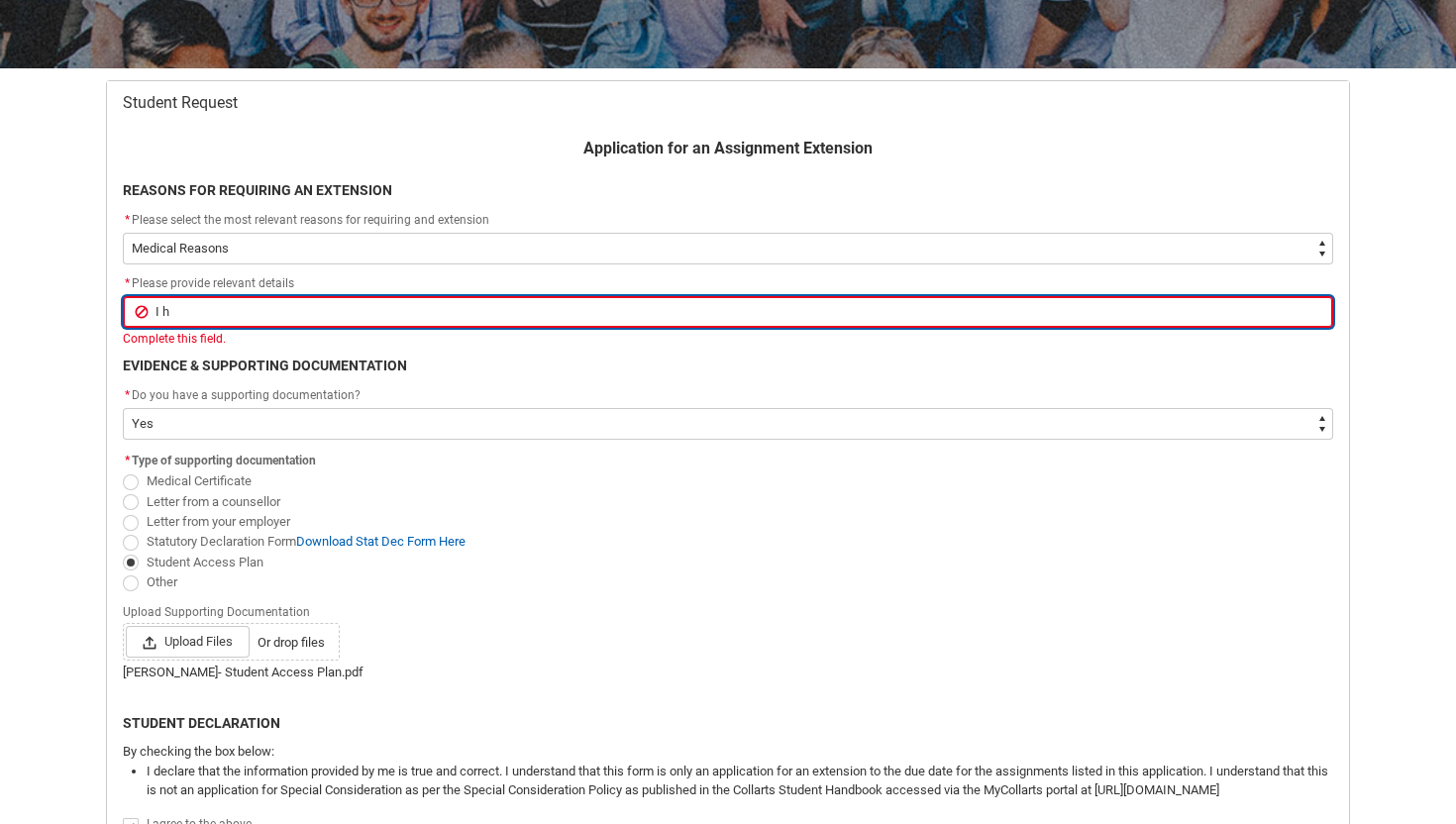 type on "I ha" 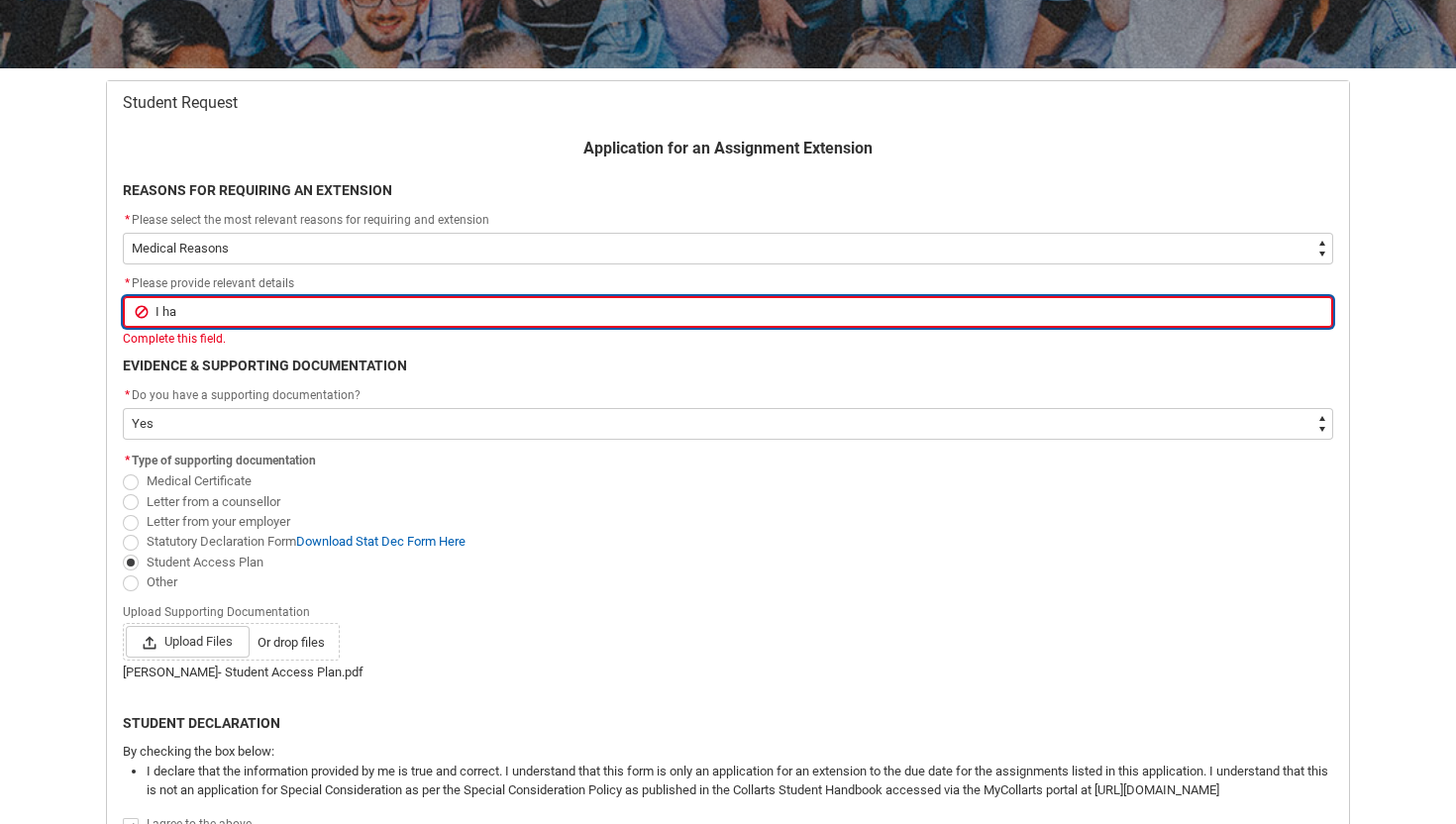 type on "I hav" 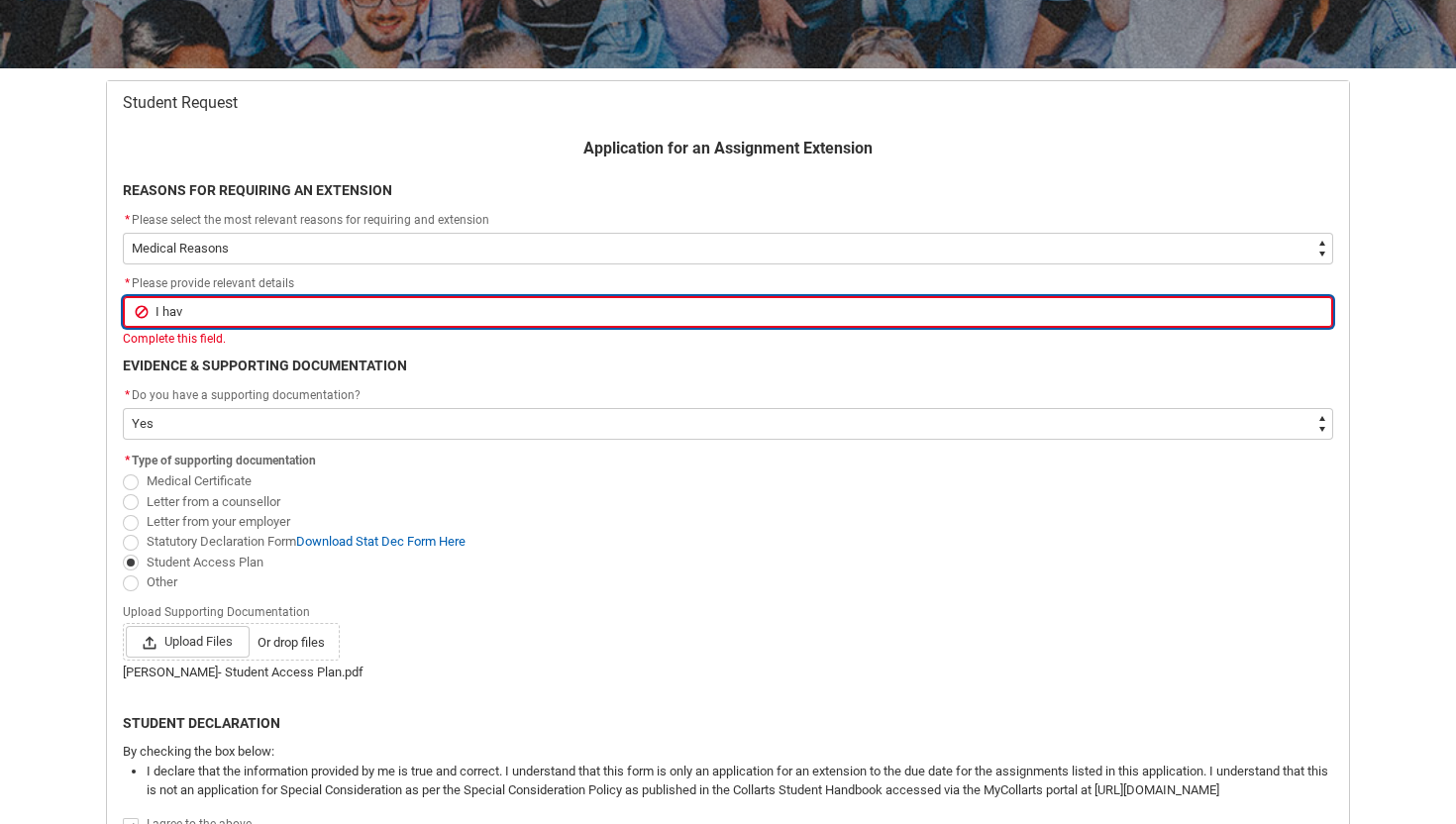 type on "I have" 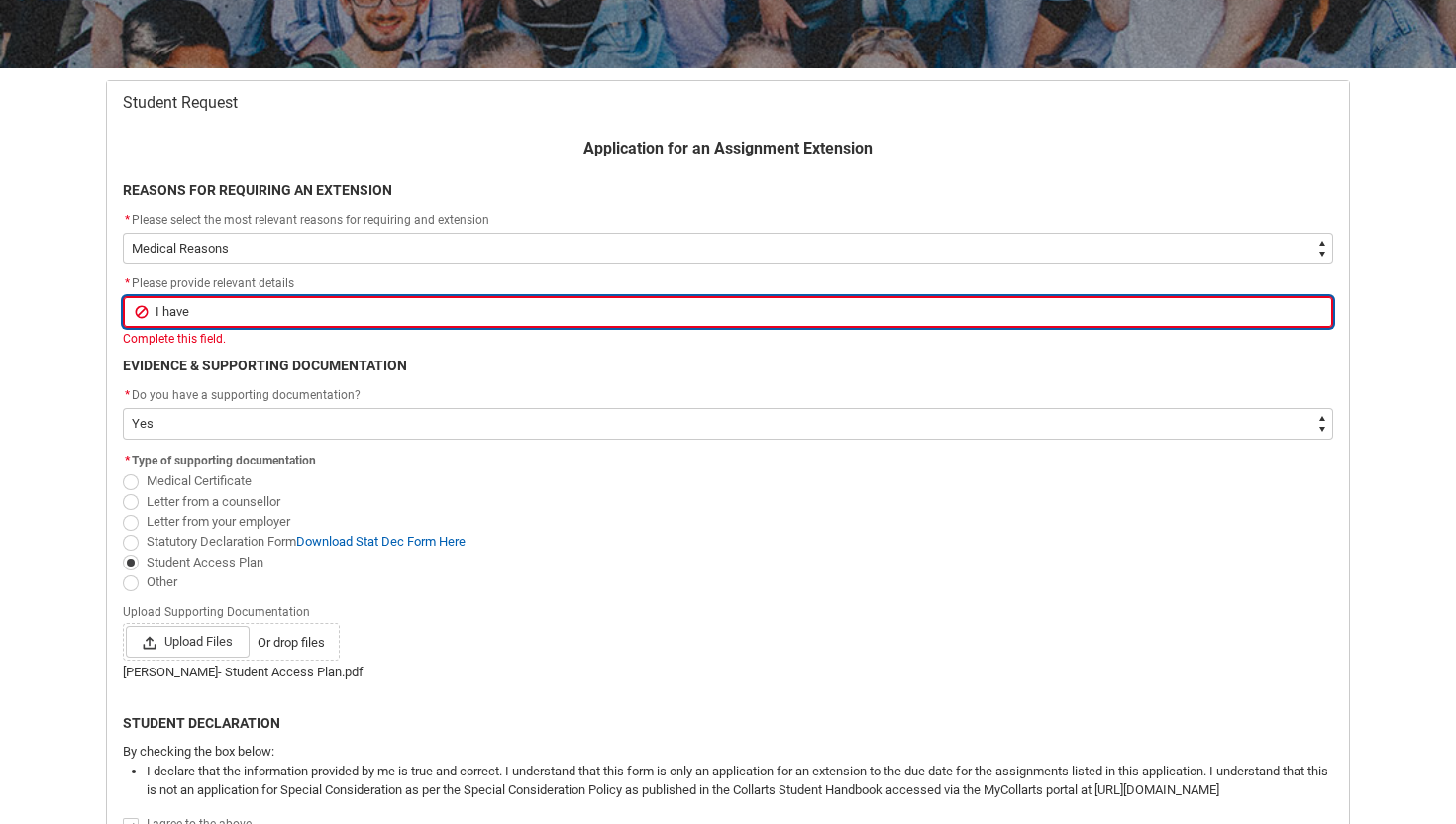 type on "I have" 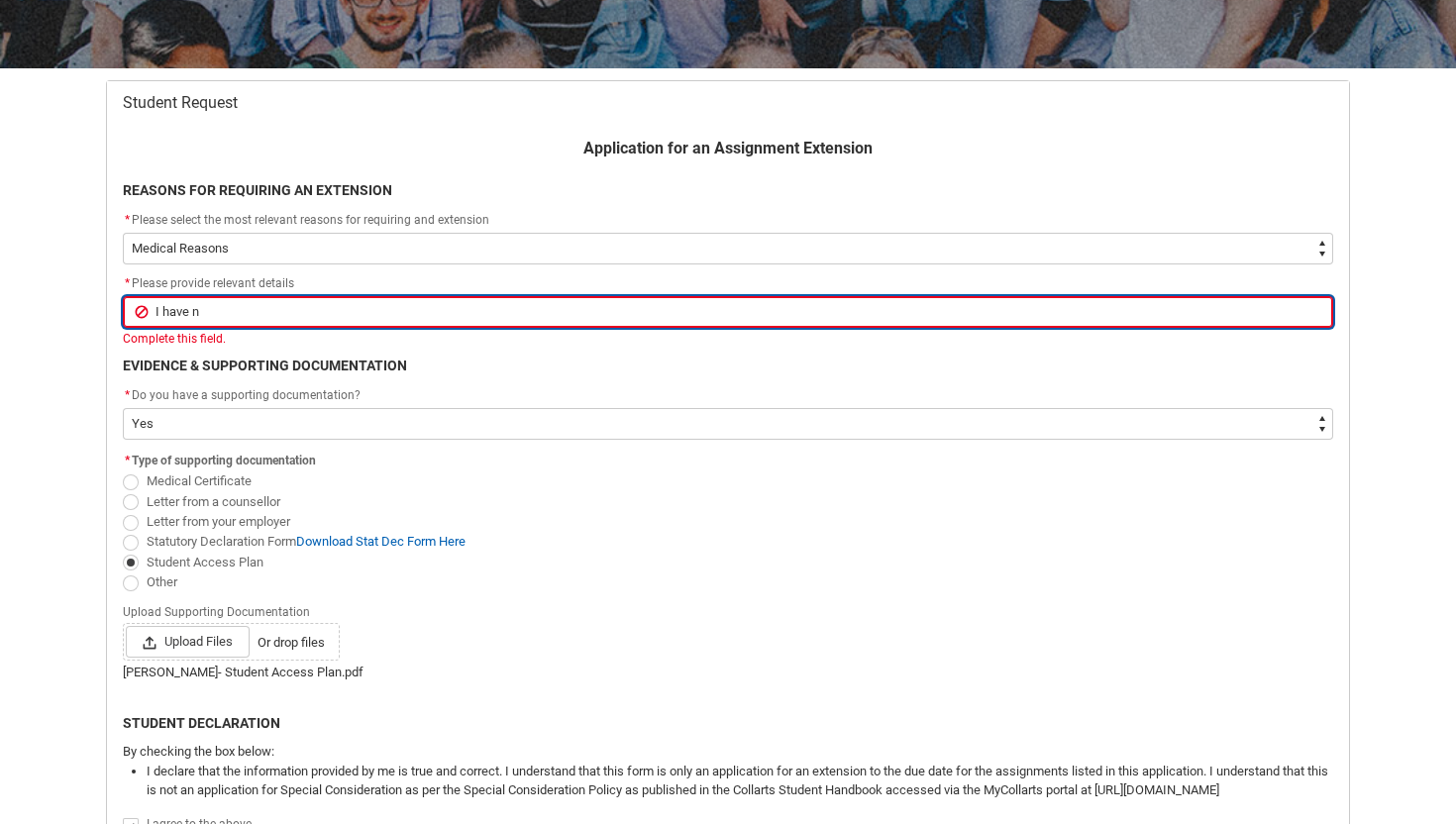 type on "I have" 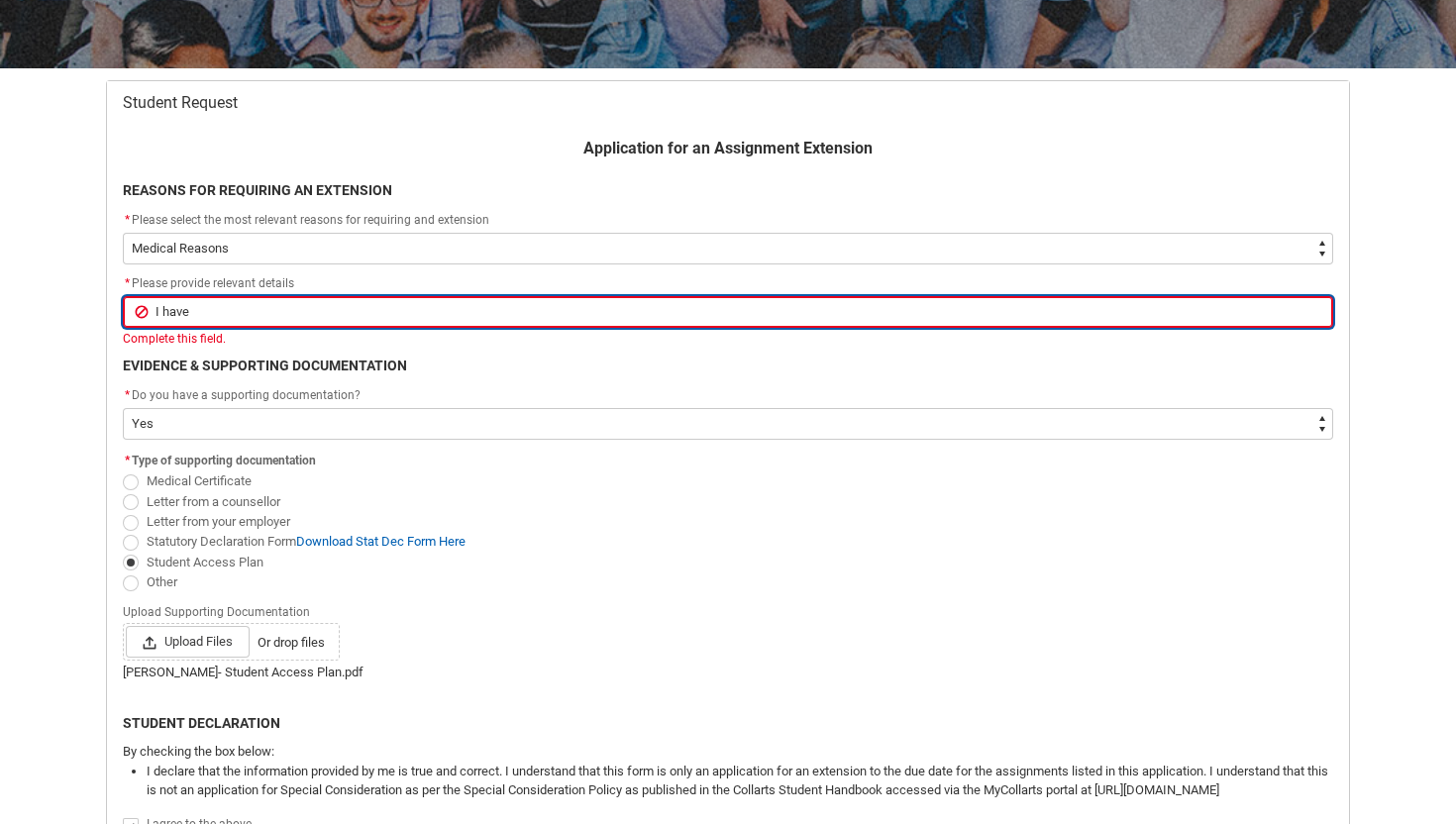 type on "I have b" 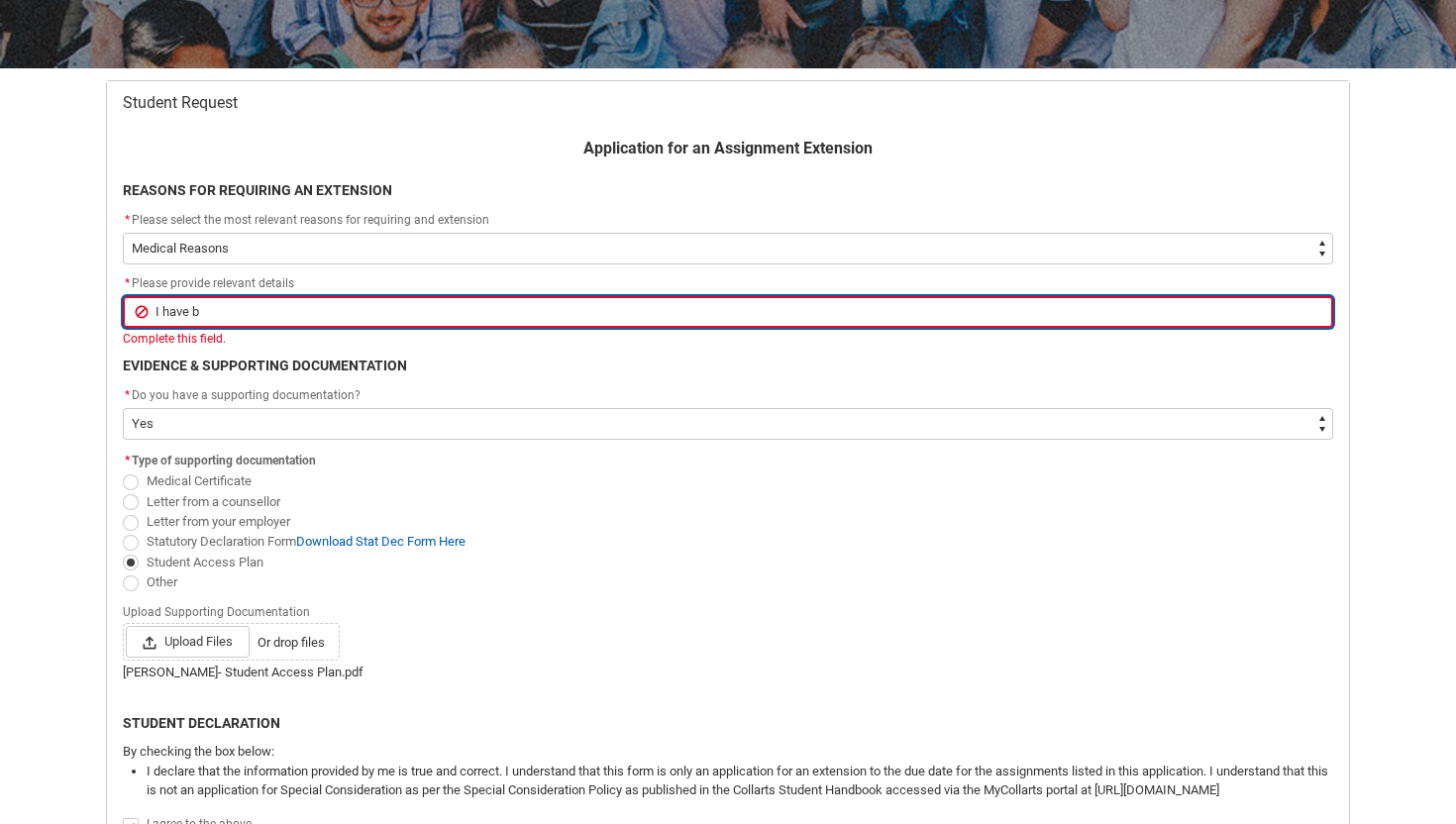 type on "I have be" 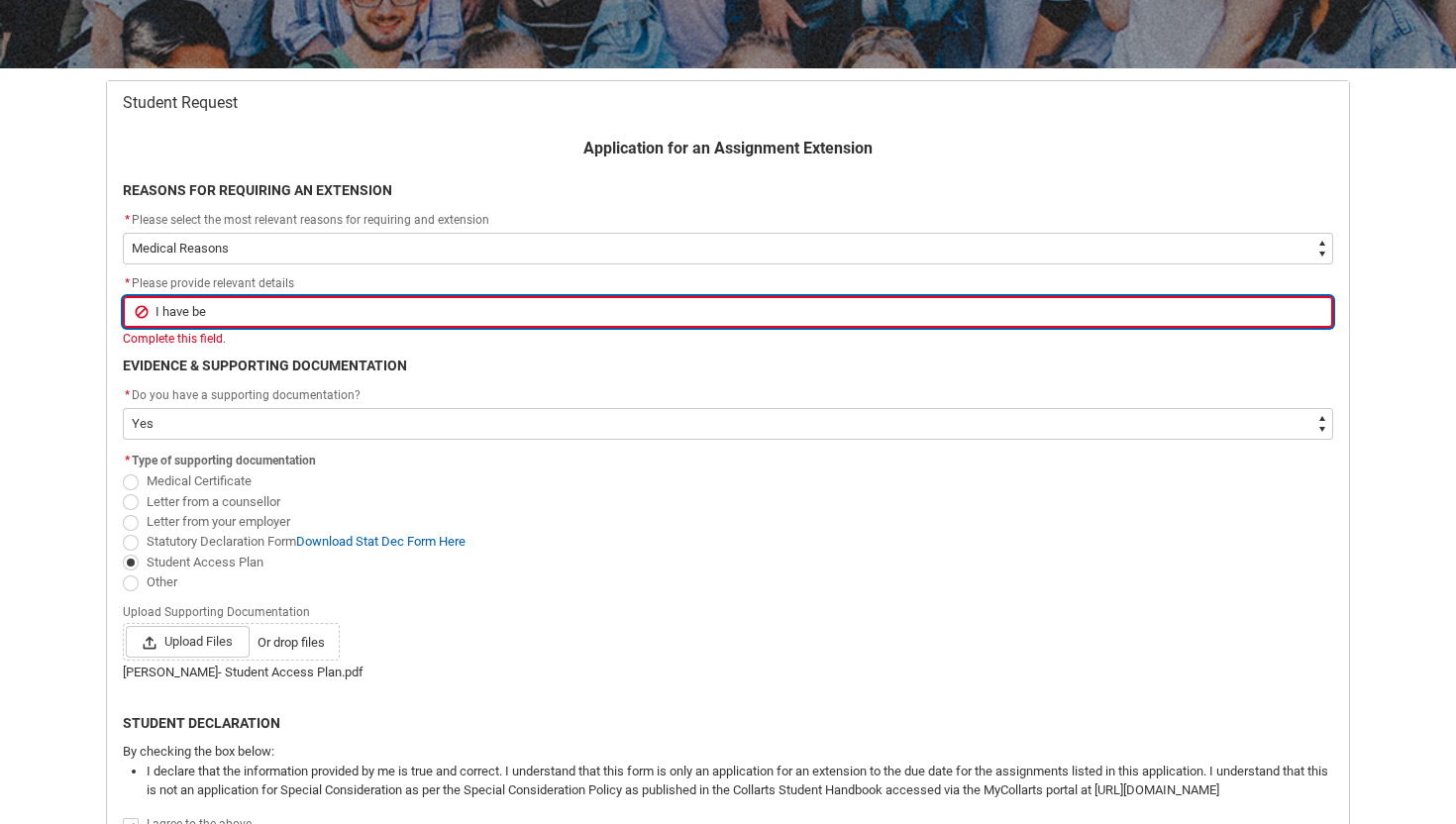 type on "I have bee" 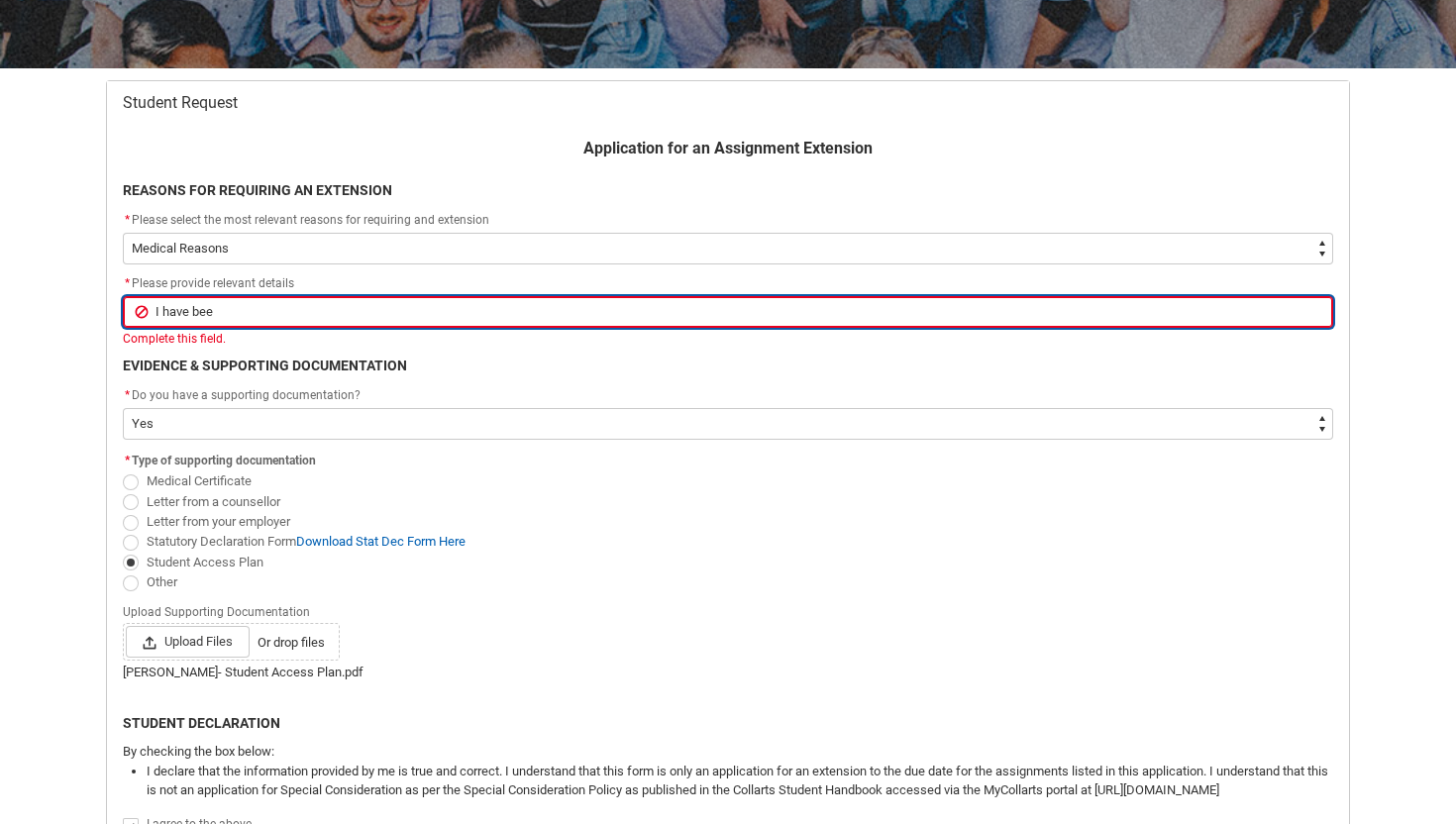 type on "I have been" 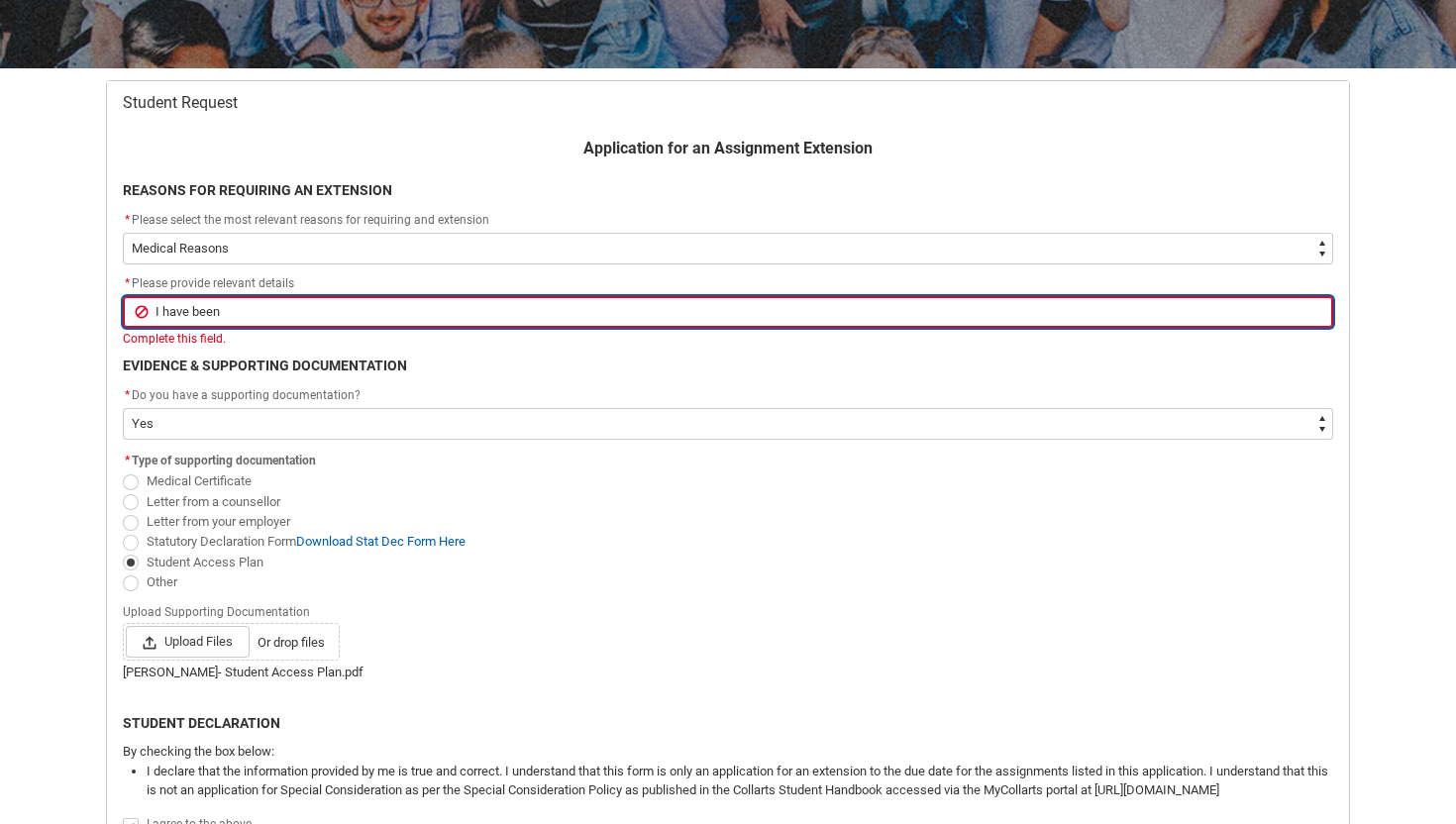 type on "I have been" 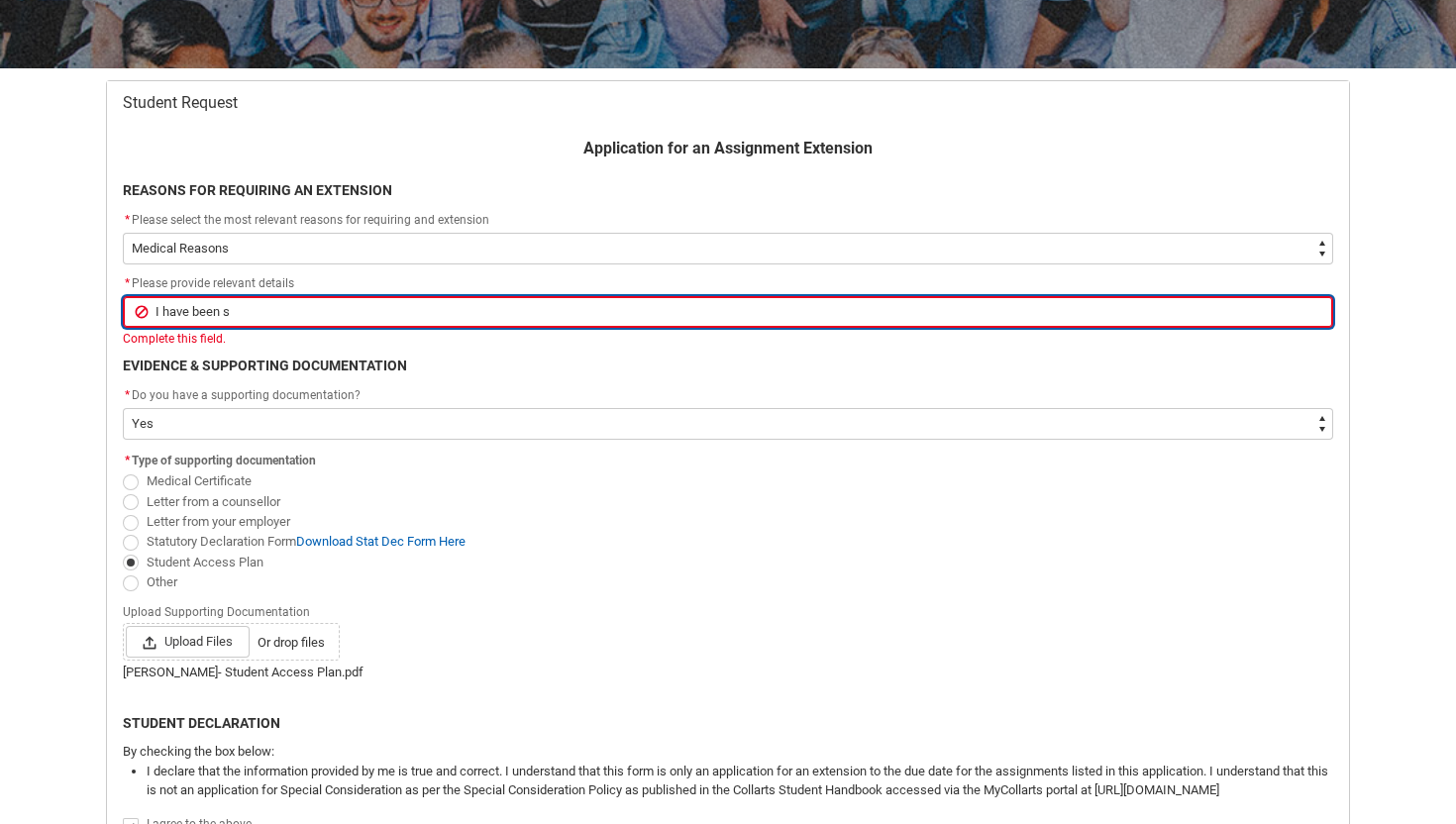 type on "I have been si" 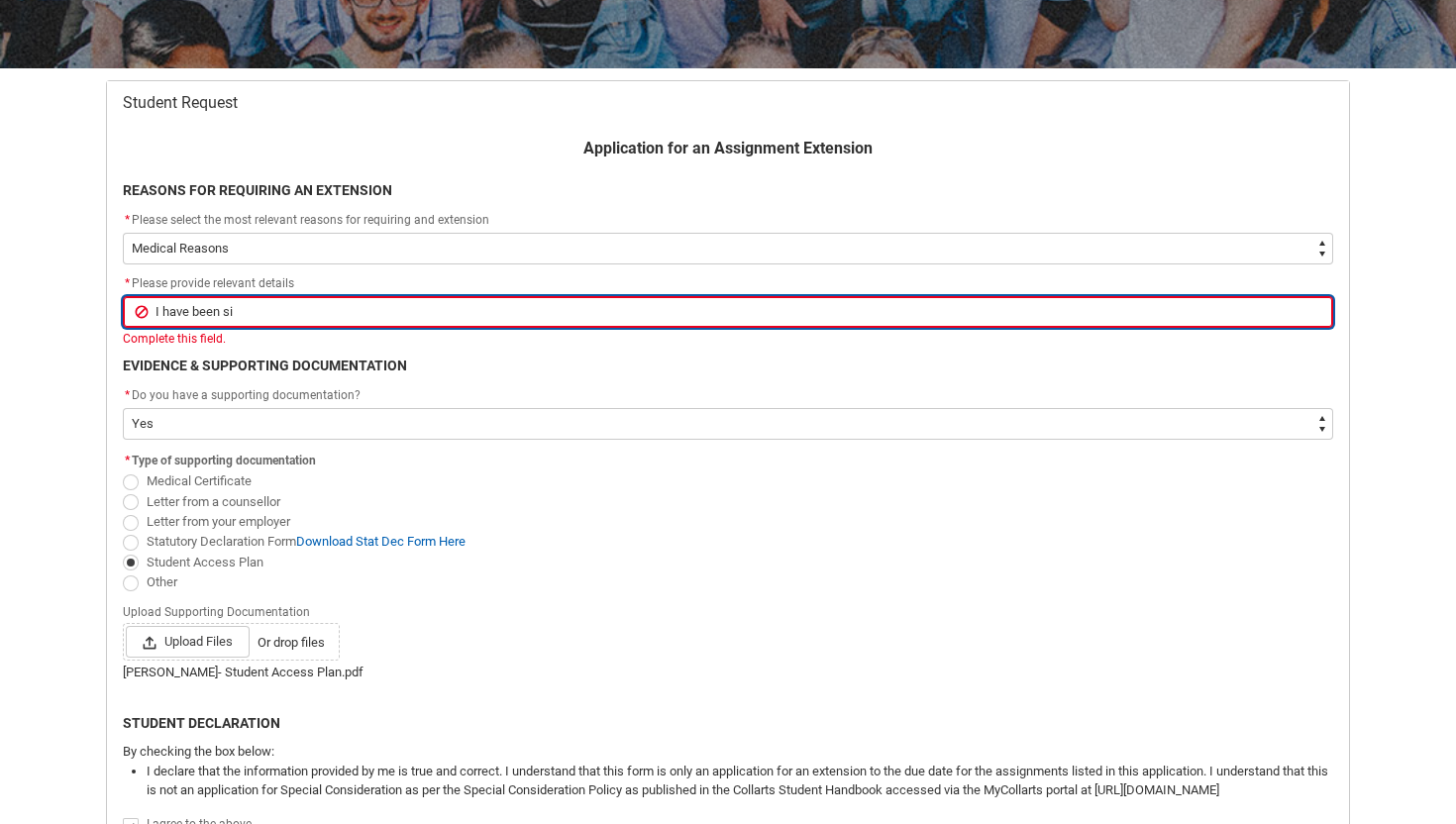 type on "I have been sic" 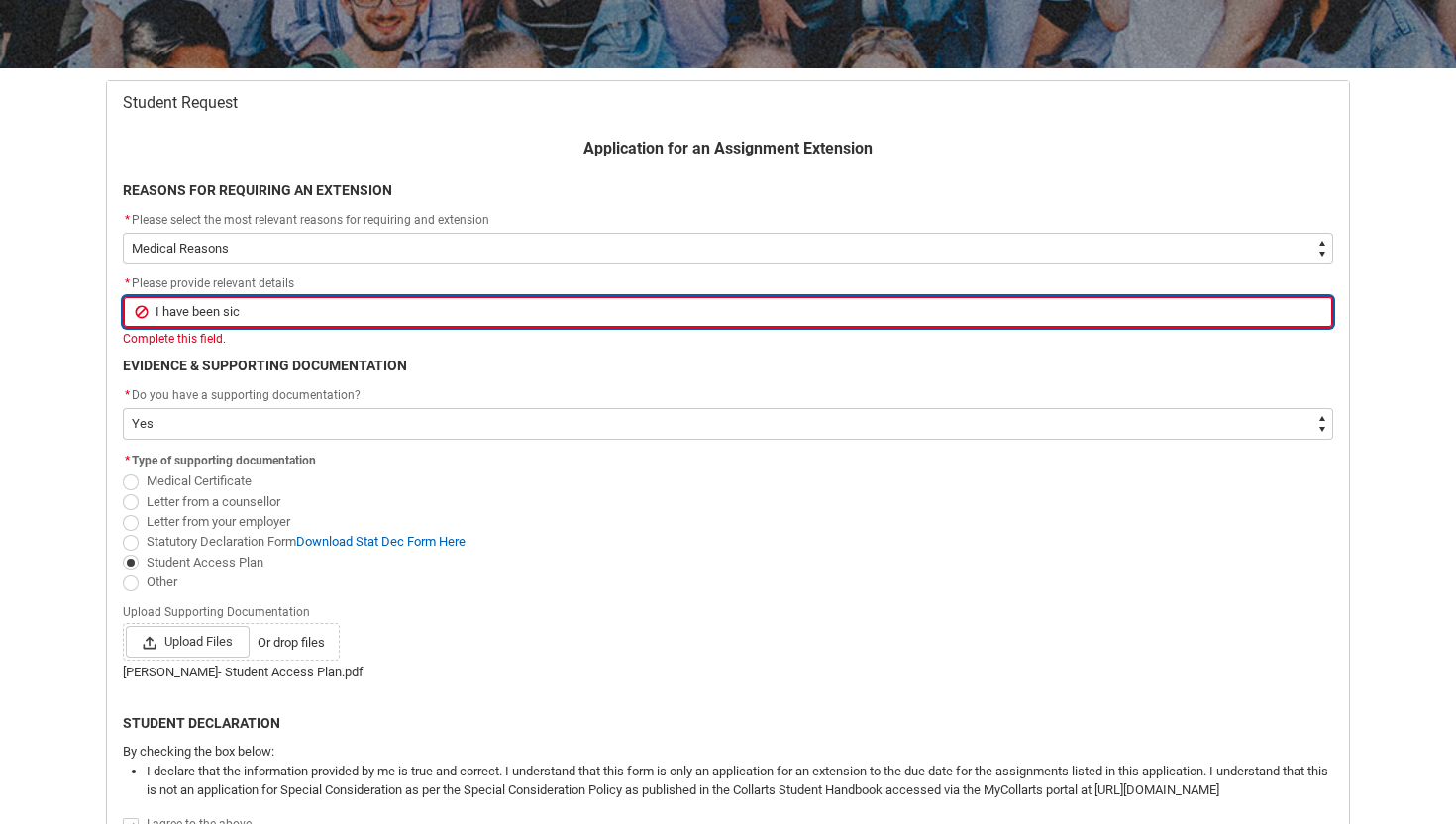 type on "I have been sick" 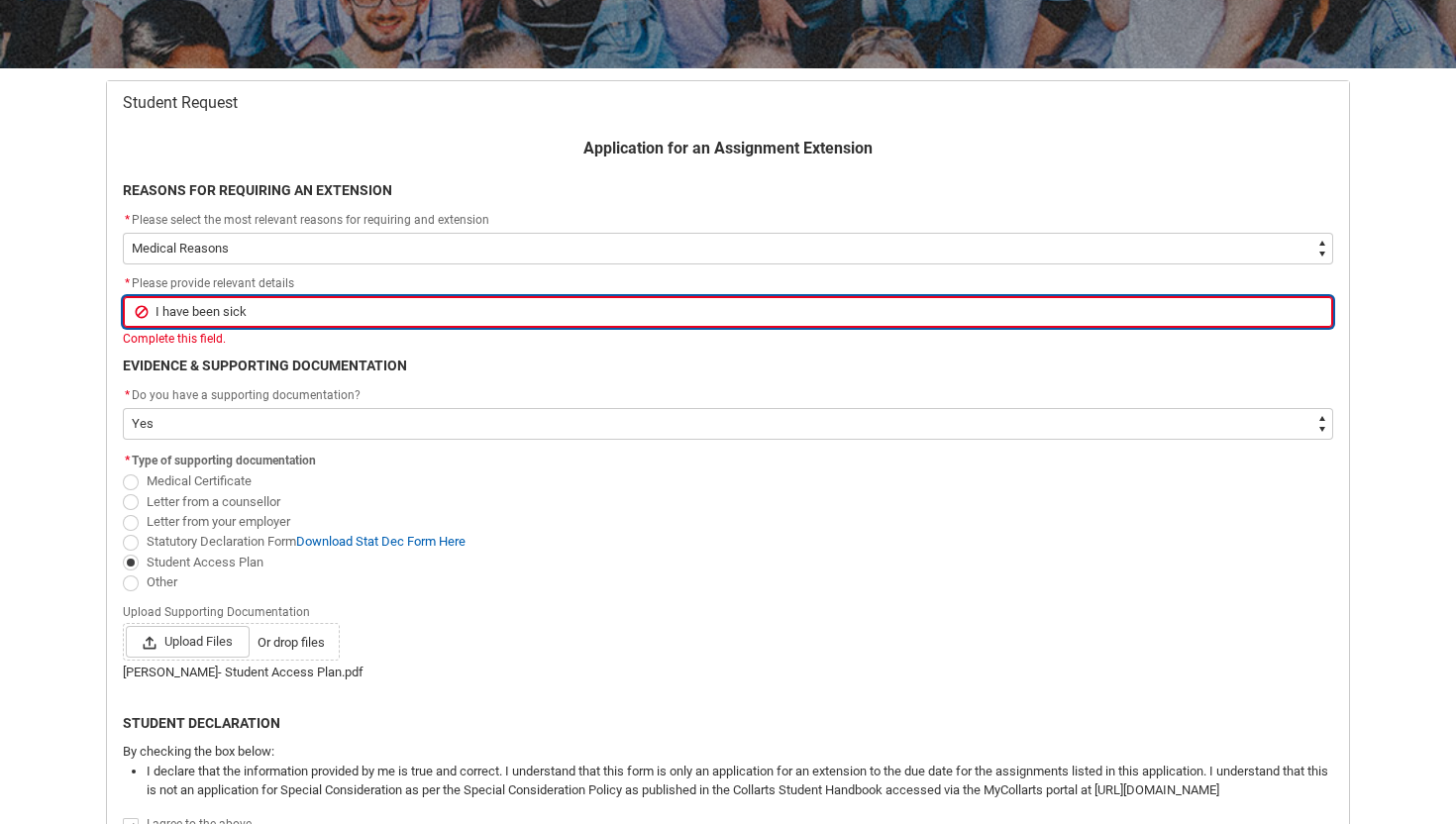 type on "I have been sick" 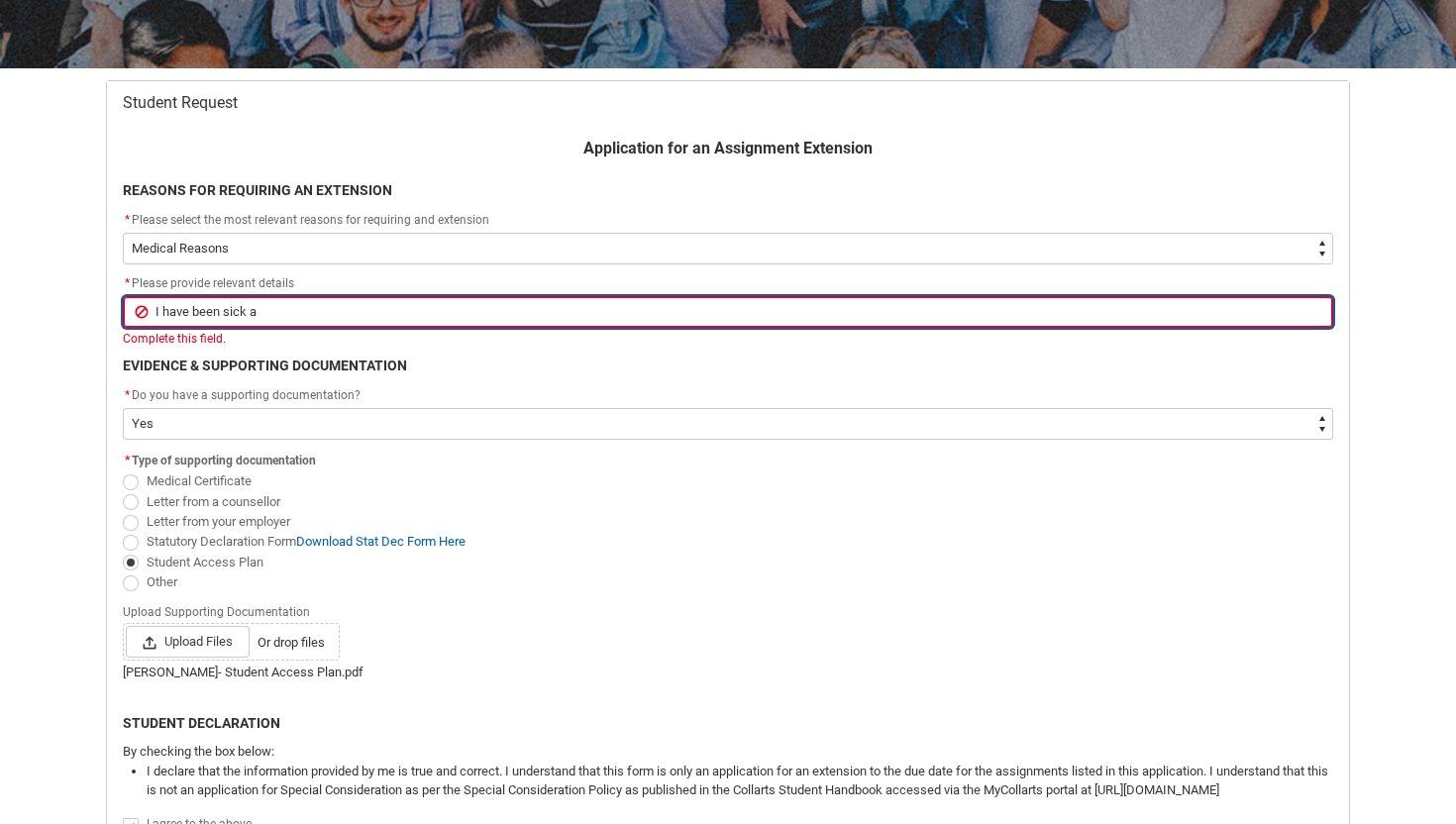 type on "I have been sick an" 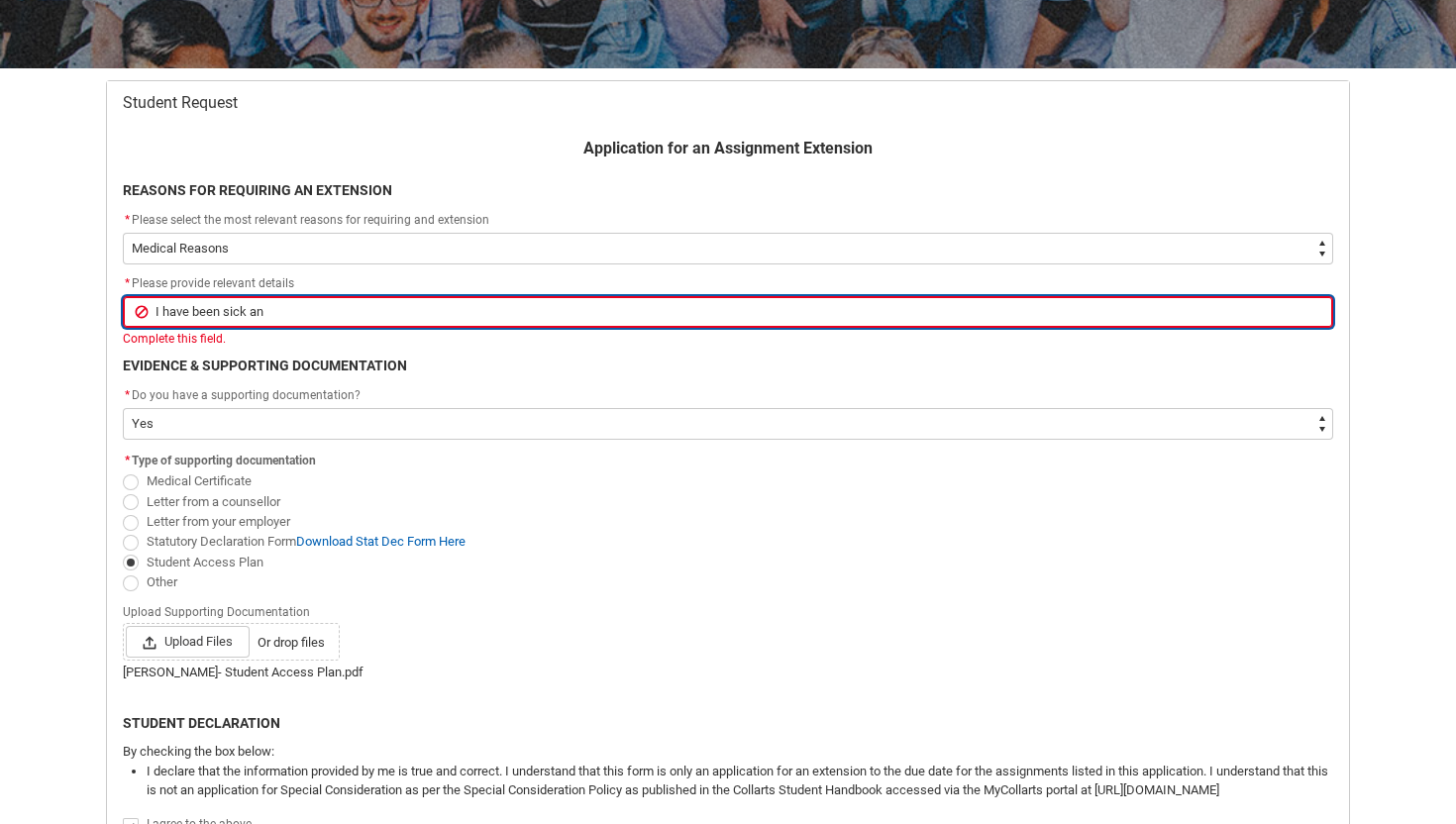 type on "I have been sick and" 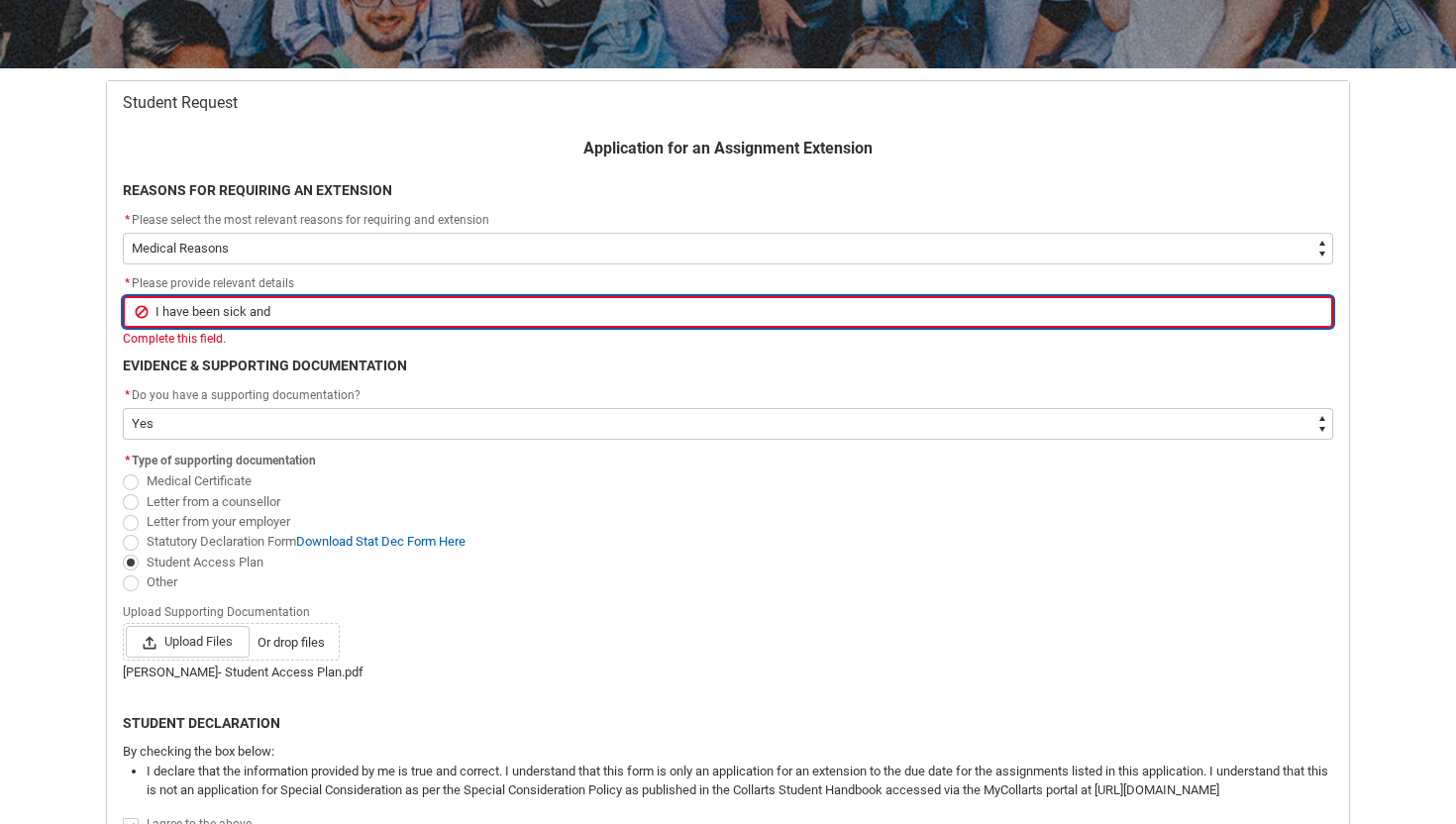 type on "I have been sick and" 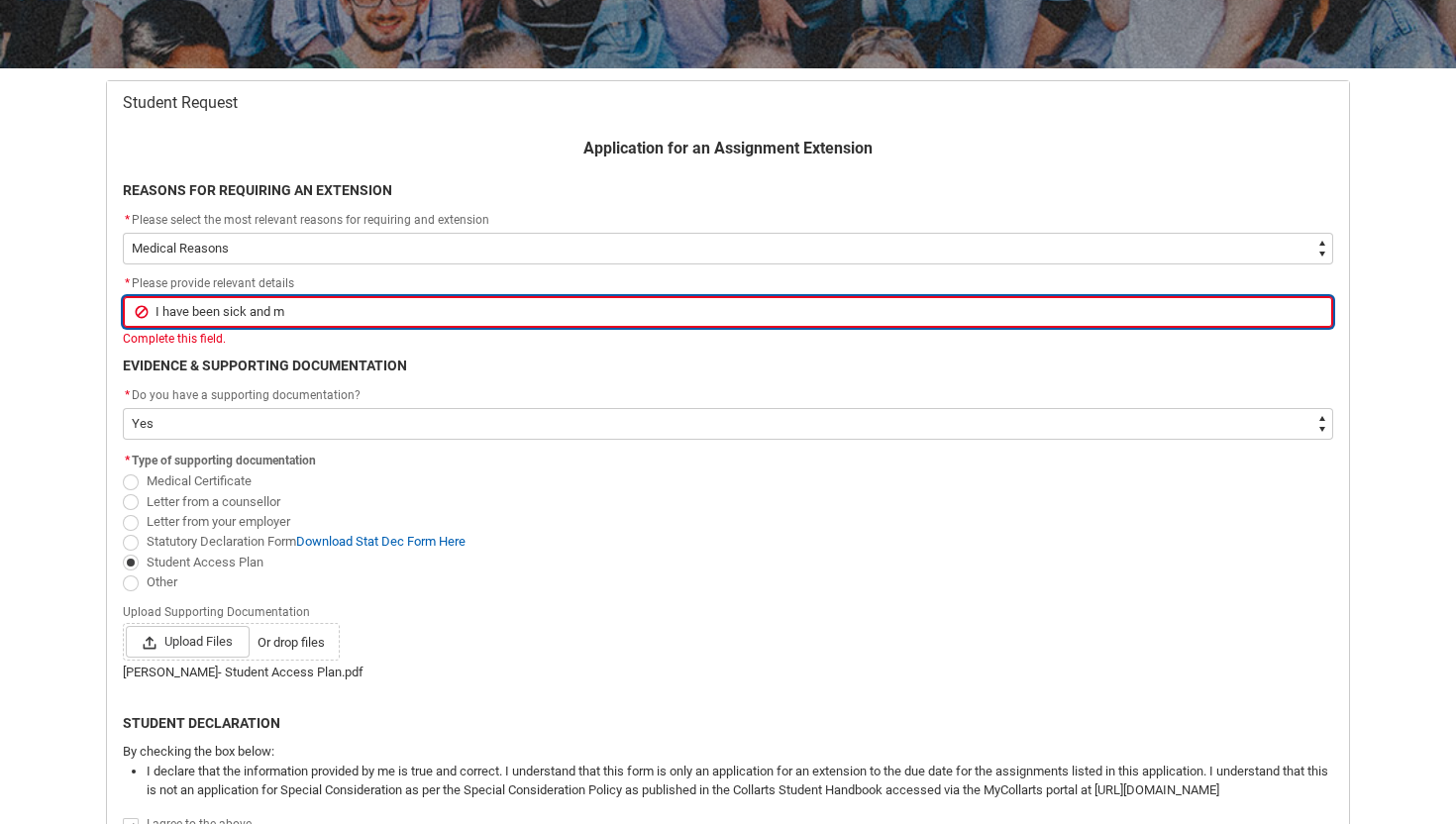 type on "I have been sick and mi" 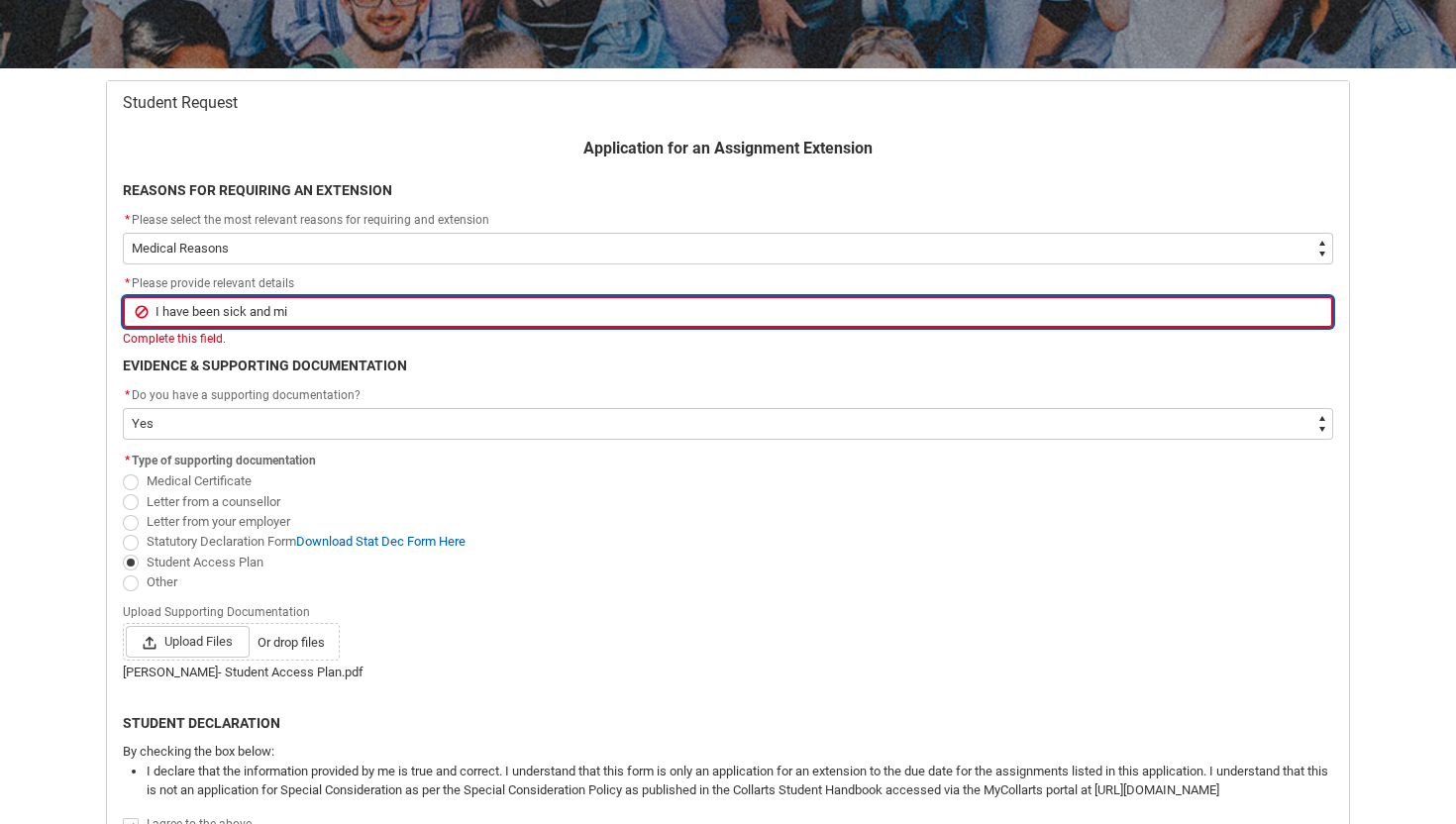 type on "I have been sick and mis" 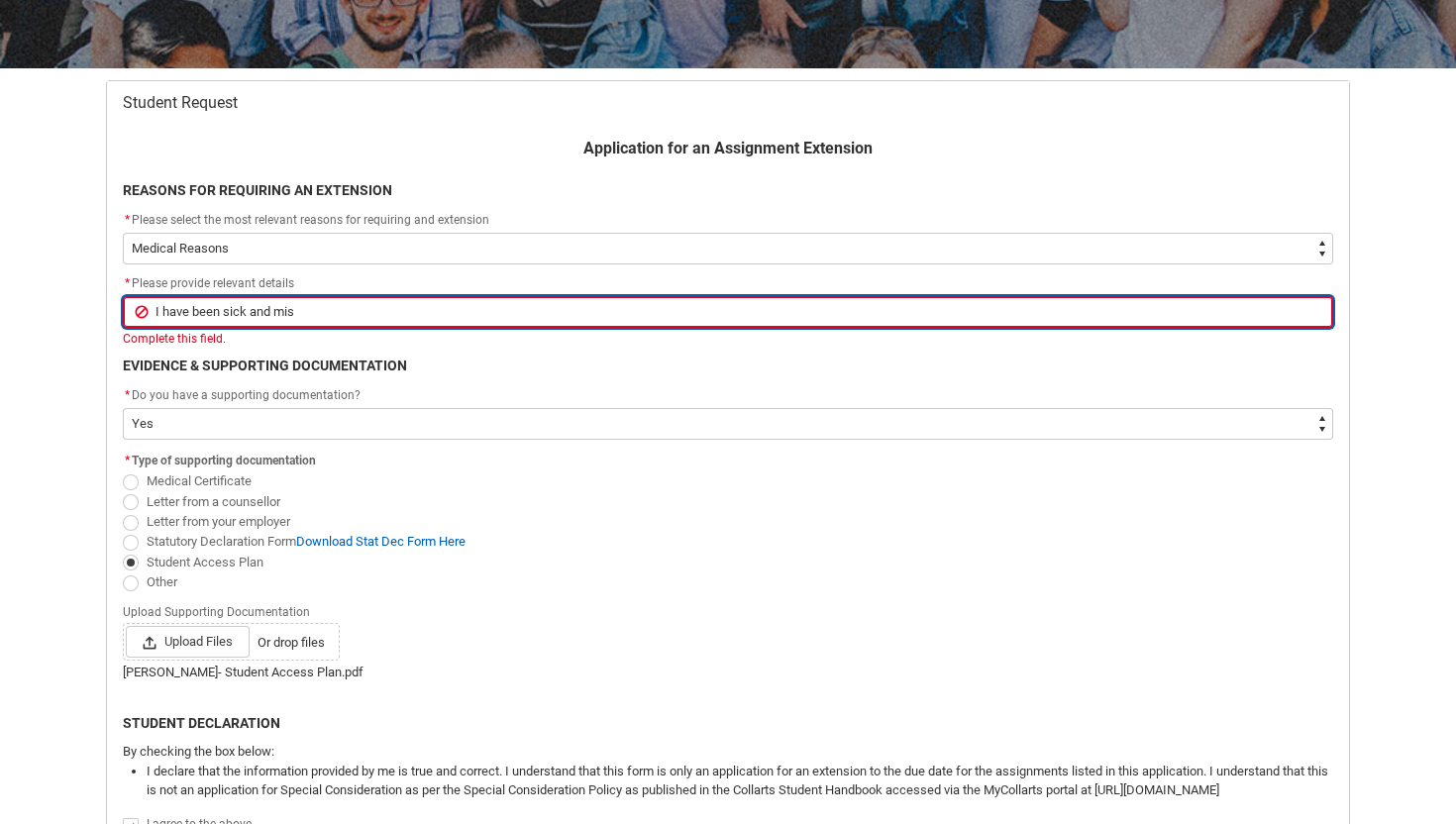 type on "I have been sick and miss" 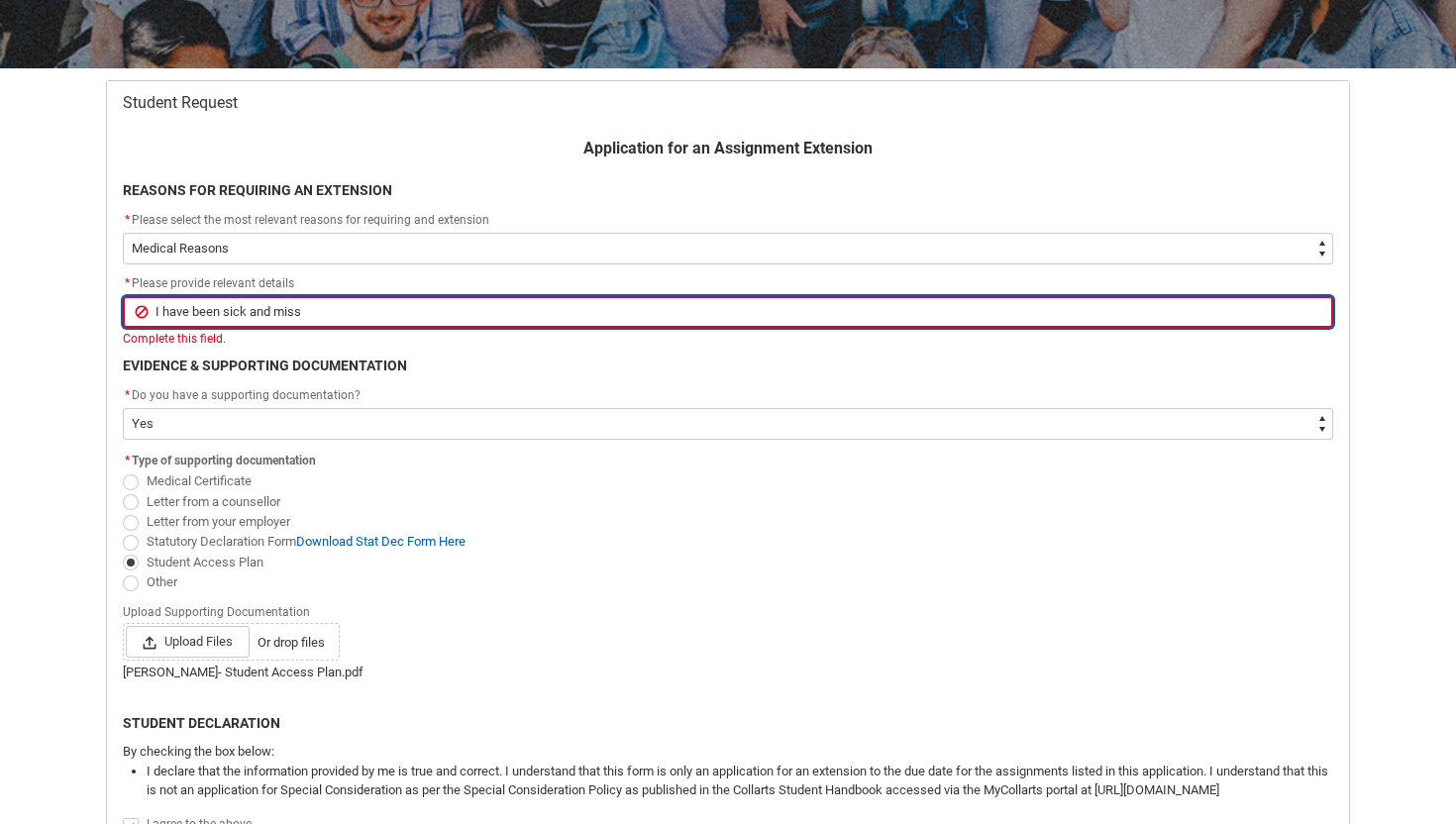type on "I have been sick and misse" 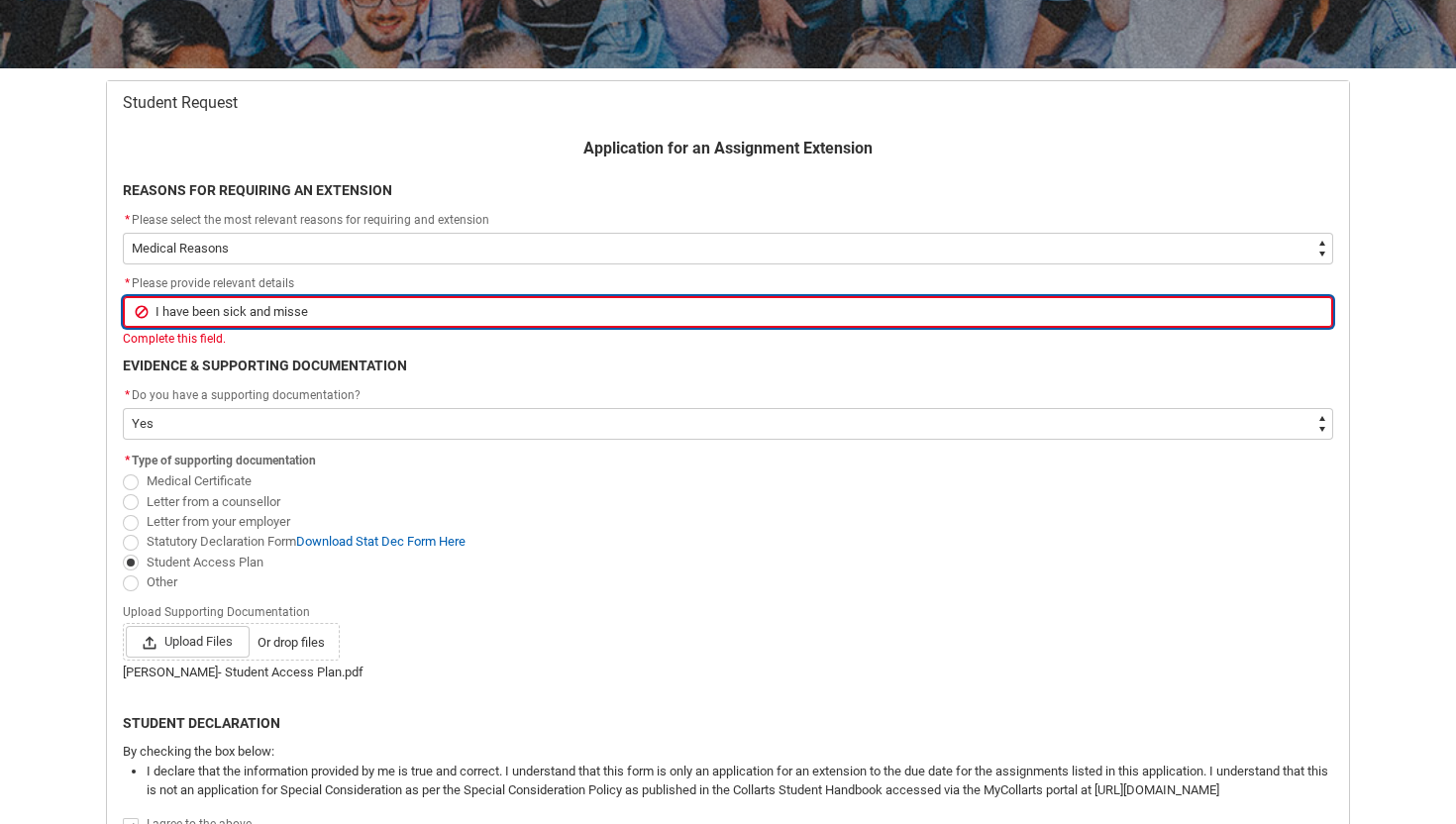 type on "I have been sick and missed" 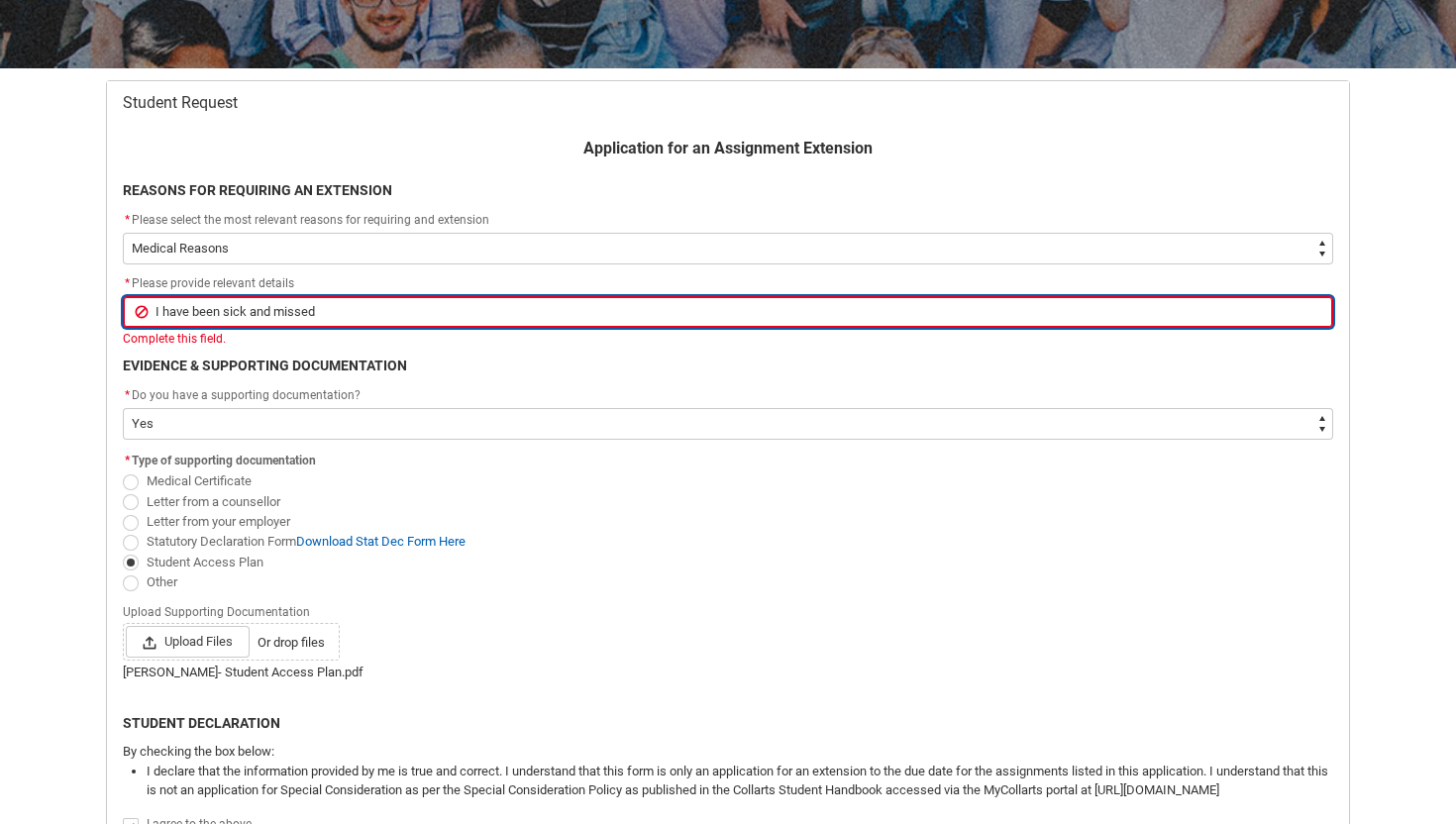 type on "I have been sick and missed" 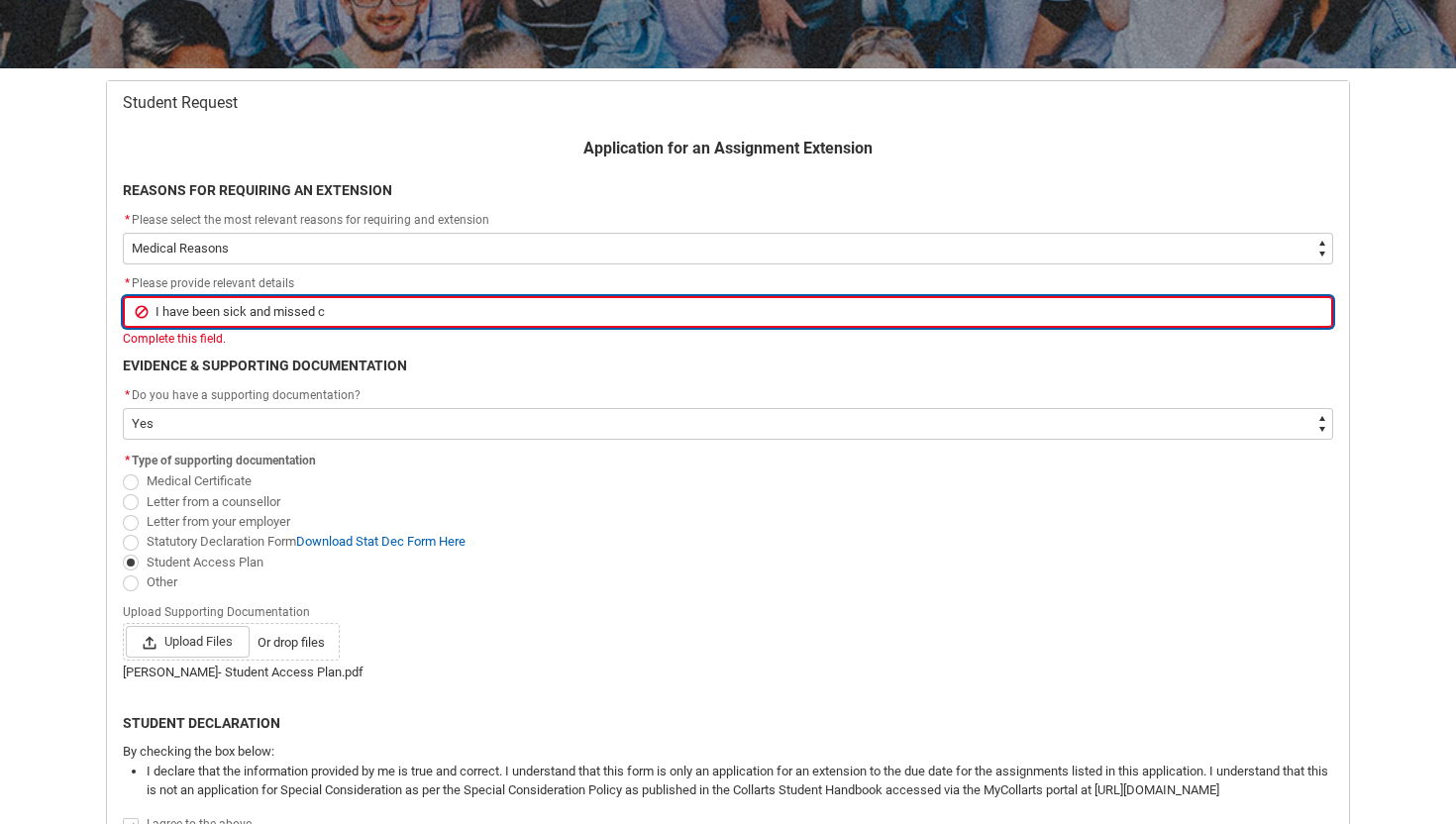 type on "I have been sick and missed cl" 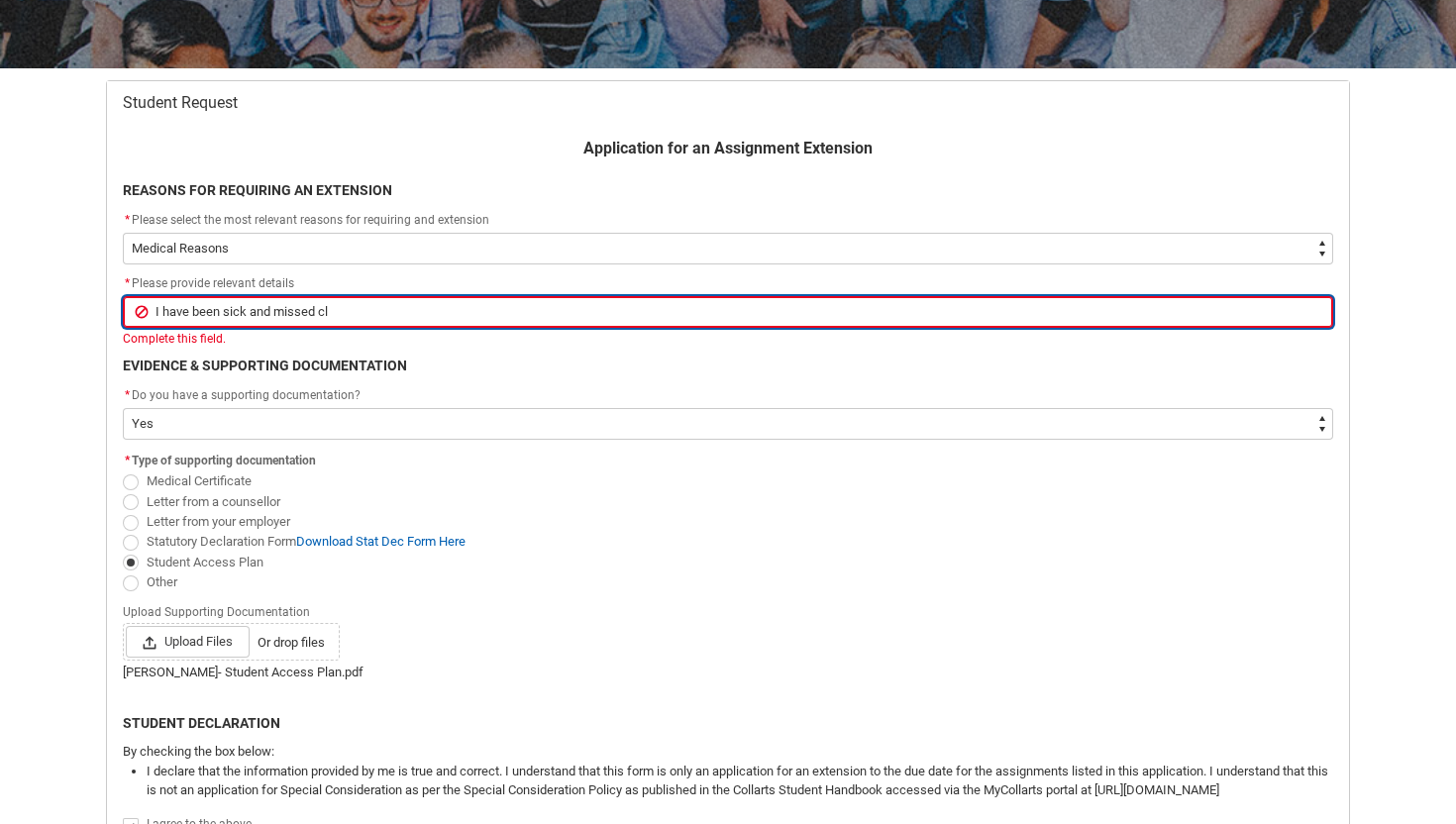 type on "I have been sick and missed cla" 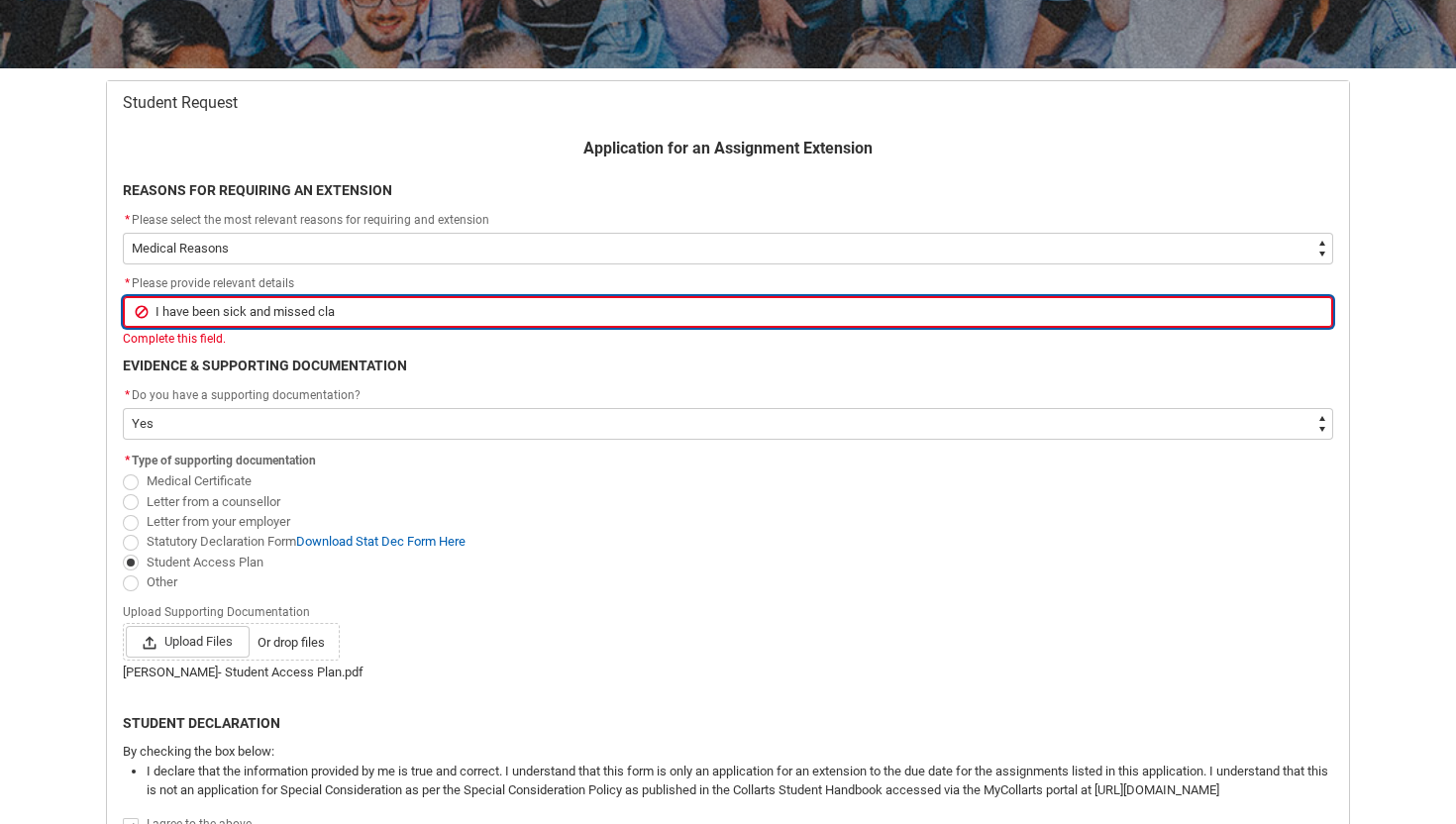 type on "I have been sick and missed clas" 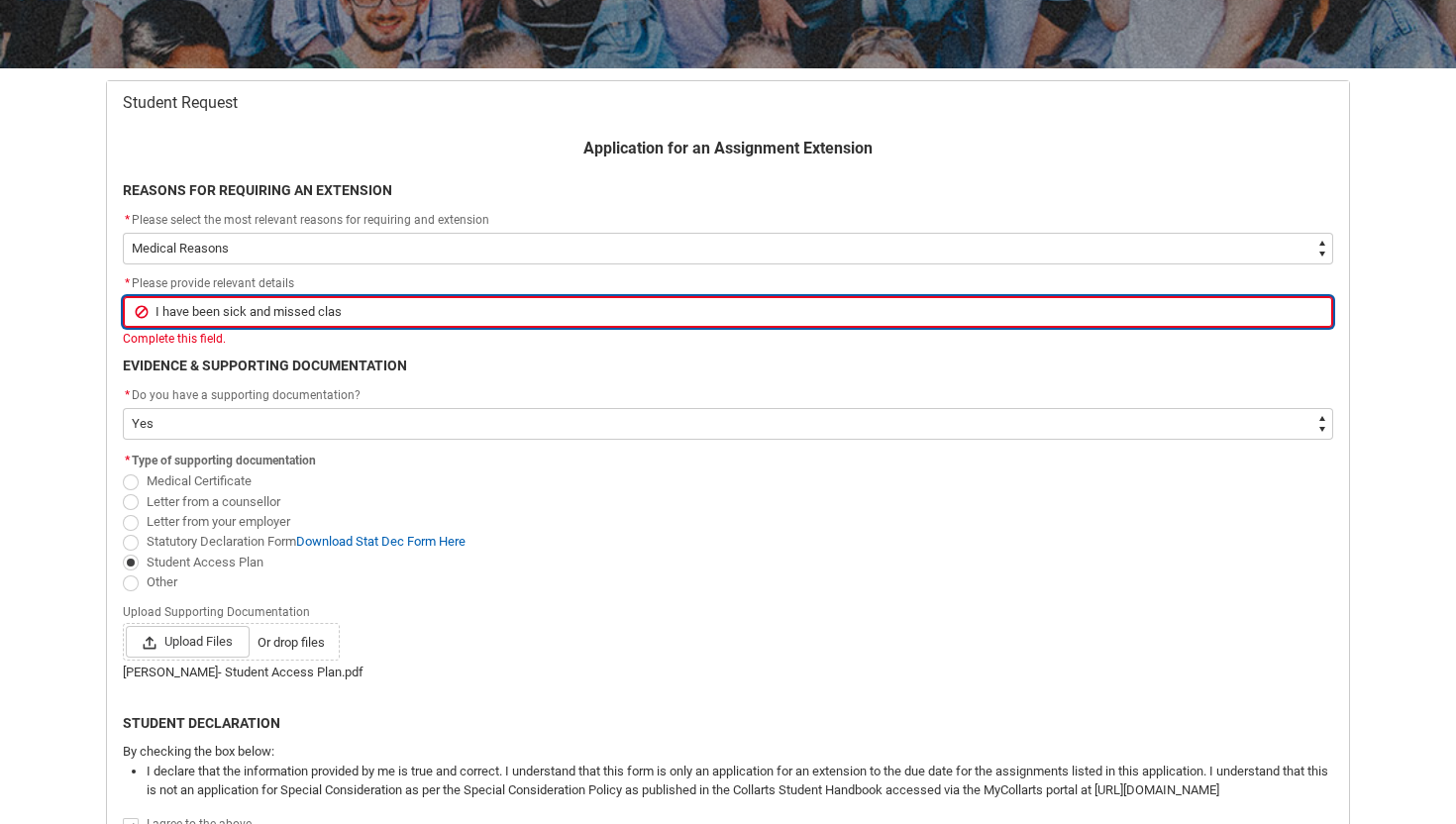 type on "I have been sick and missed class" 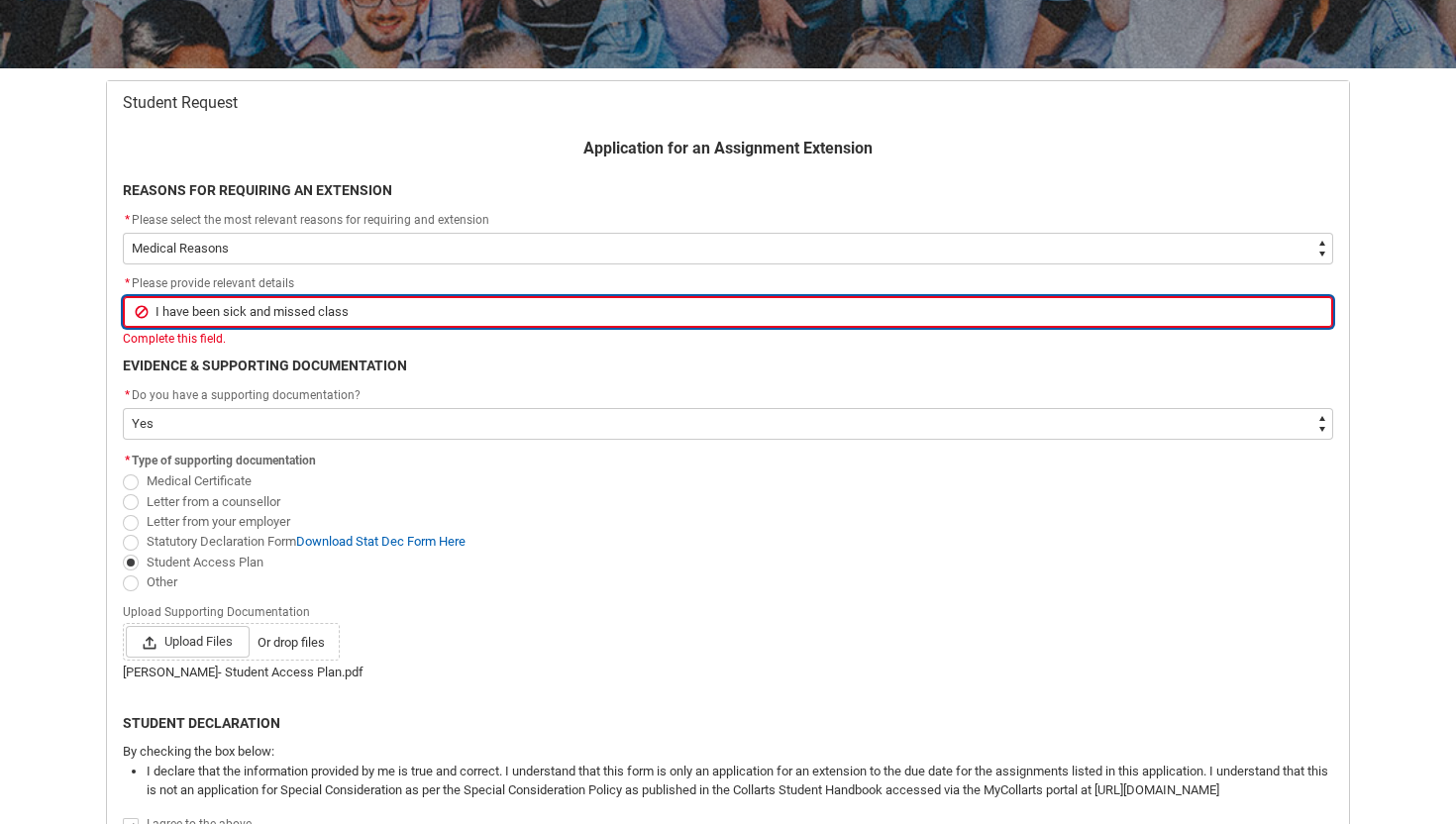 type on "I have been sick and missed class." 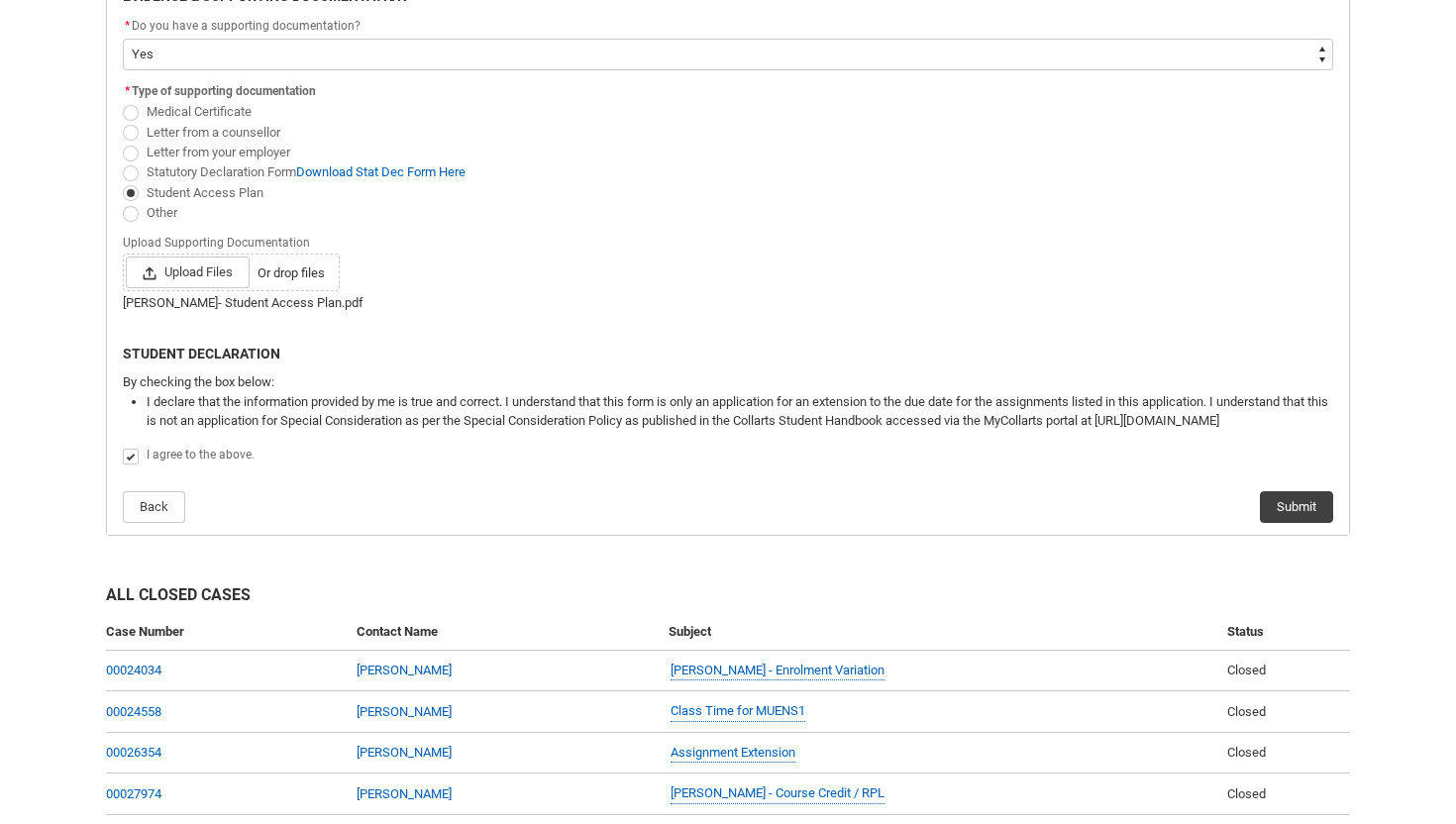 scroll, scrollTop: 740, scrollLeft: 0, axis: vertical 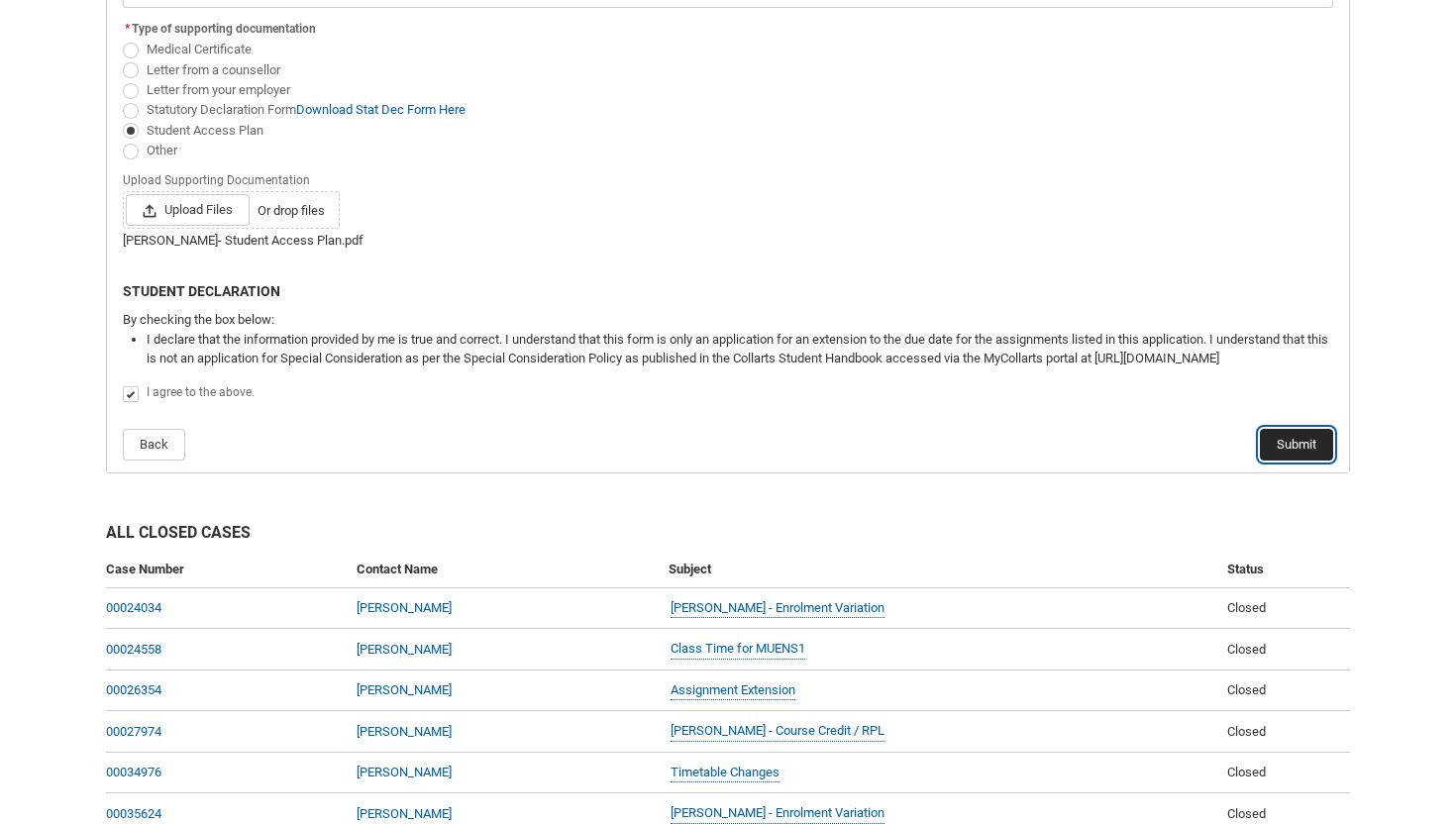 click on "Submit" 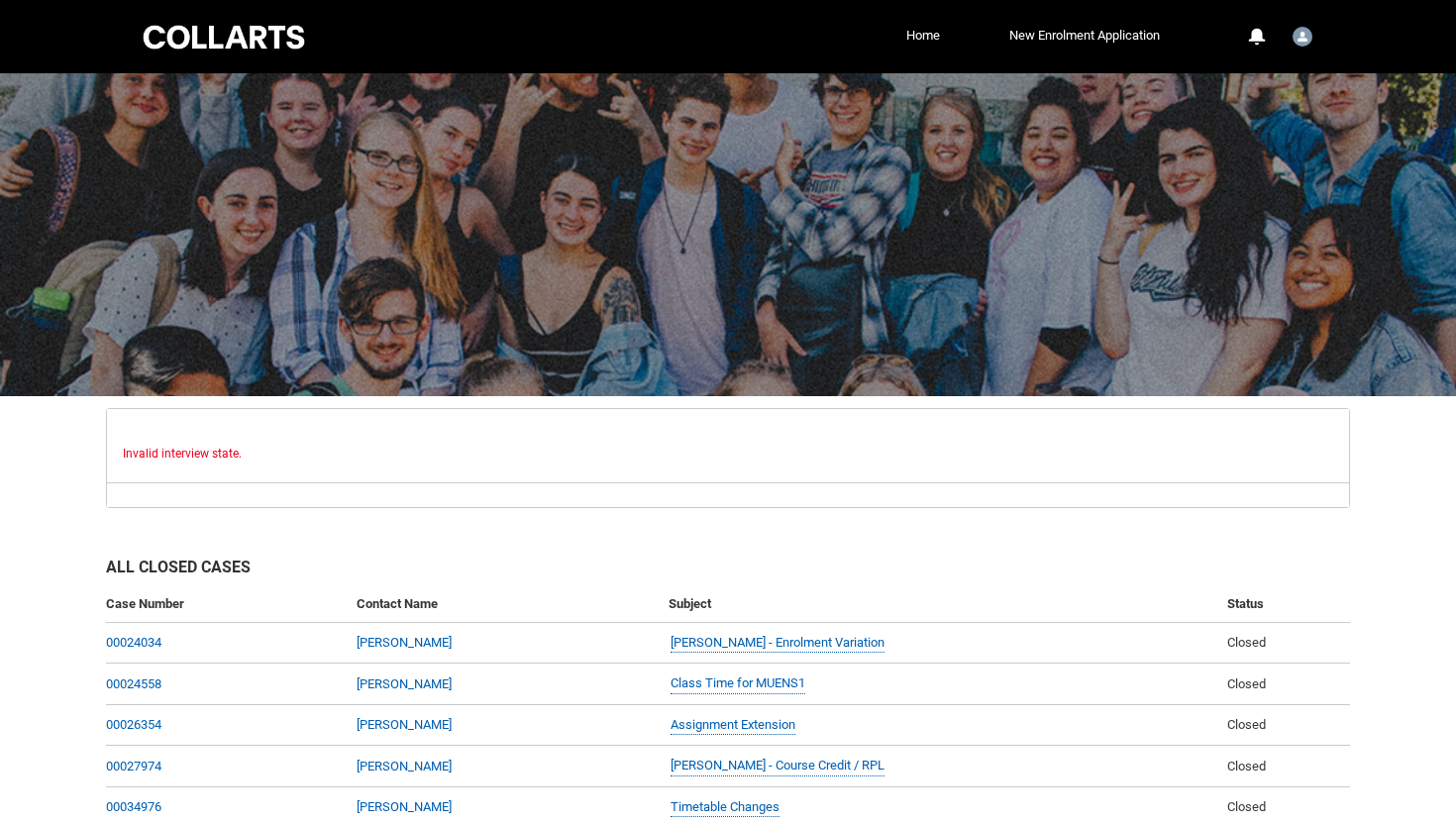 scroll, scrollTop: 164, scrollLeft: 0, axis: vertical 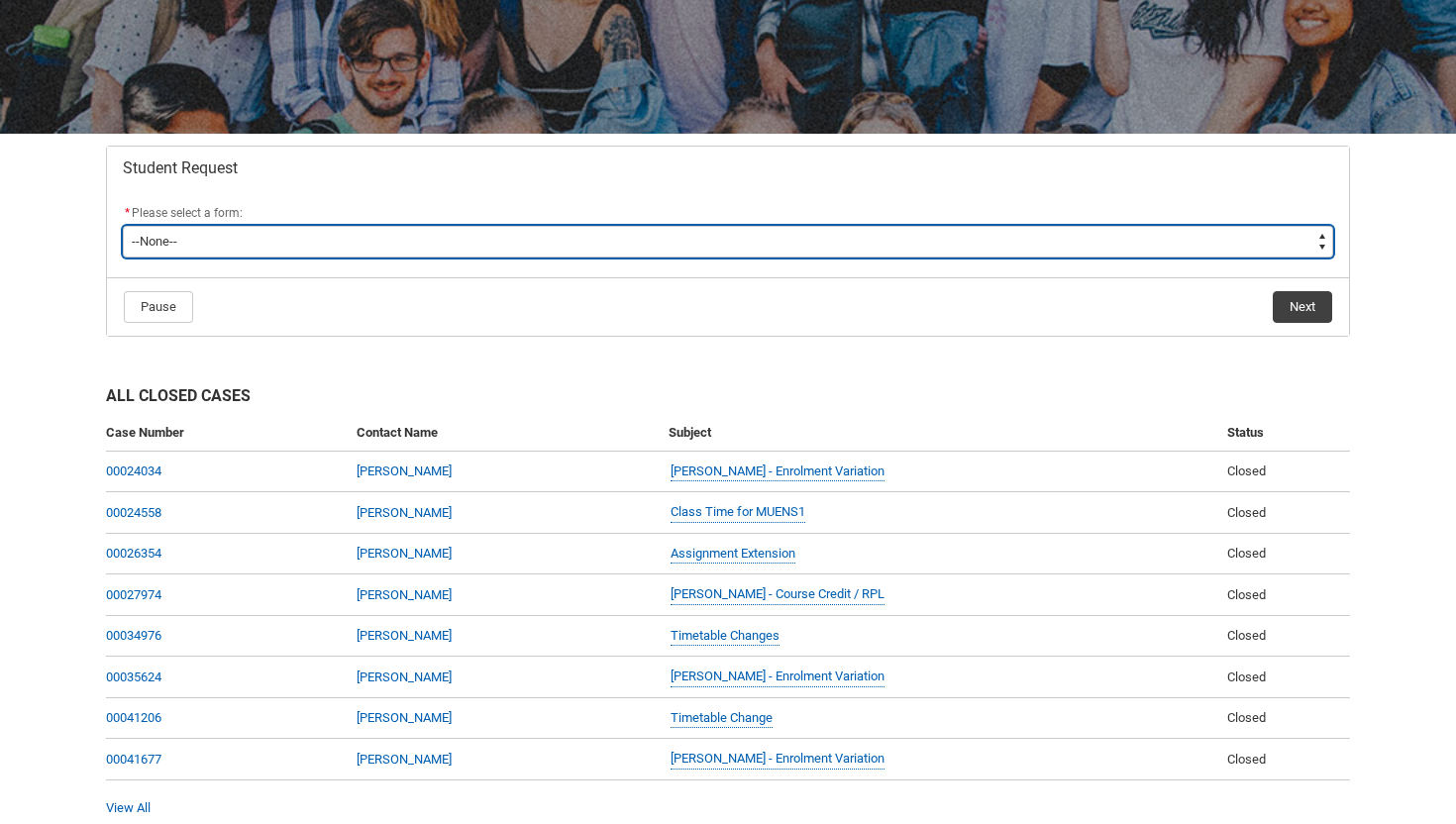 click on "--None-- Academic Transcript Application to Appeal Assignment Extension Course Credit / RPL Course Transfer Deferral / Leave of Absence Enrolment Variation Grievance Reasonable Adjustment Return to Study Application Special Consideration Tuition Fee Refund Withdraw & Cancel Enrolment General Enquiry FEE-HELP Exemption Form Financial Hardship Program" at bounding box center (728, 242) 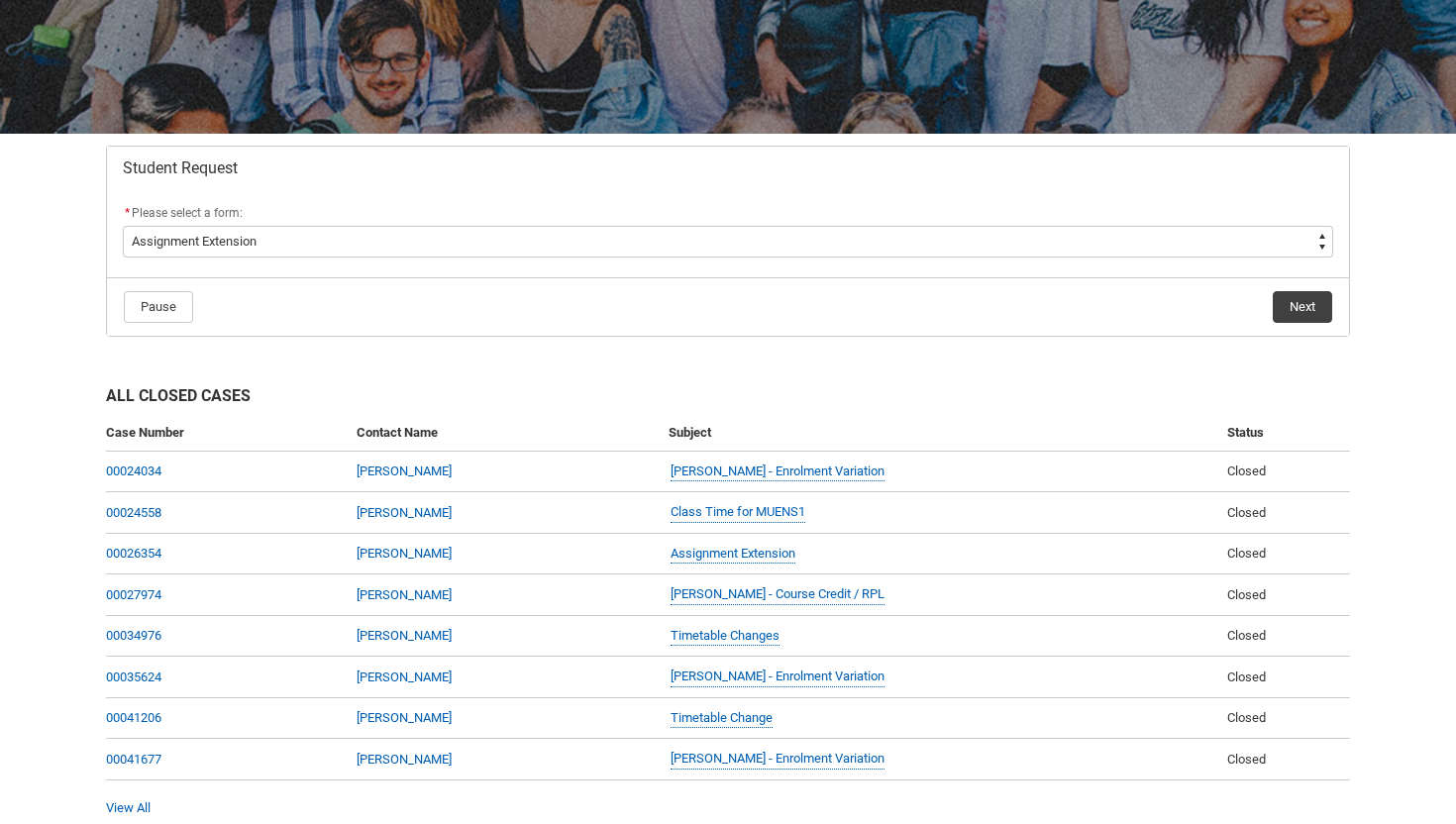 click on "Pause Next" 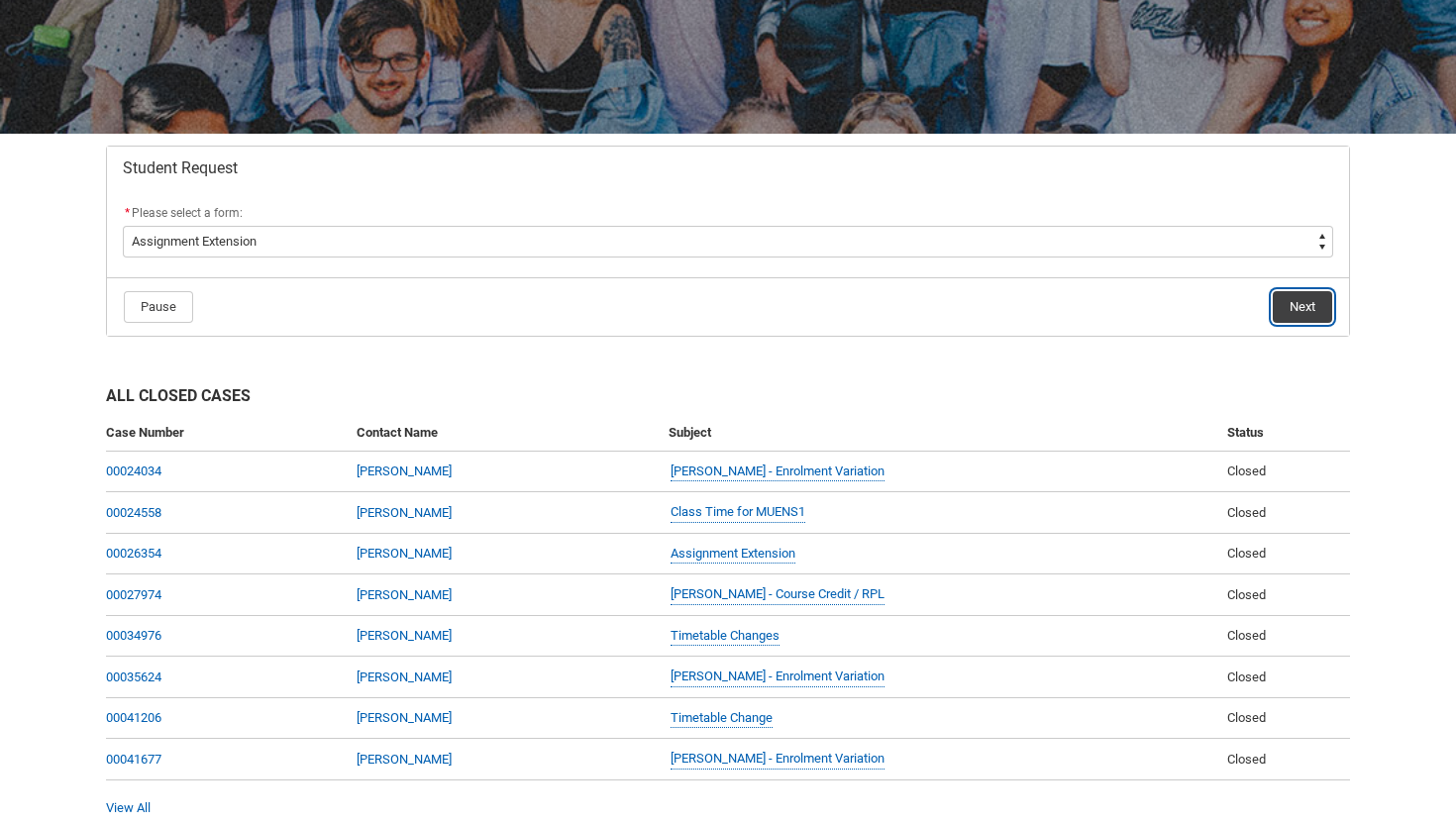 click on "Next" 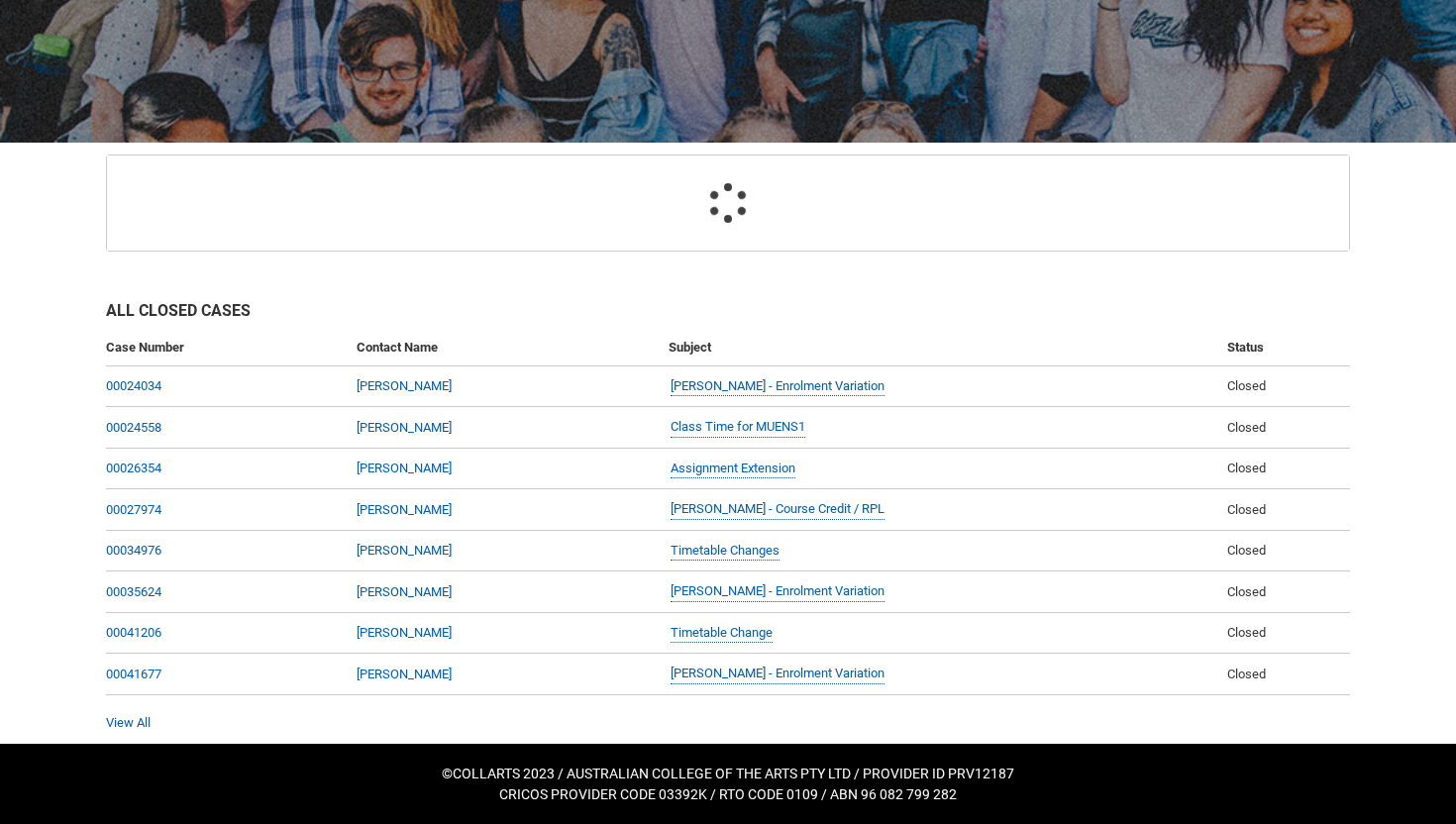scroll, scrollTop: 211, scrollLeft: 0, axis: vertical 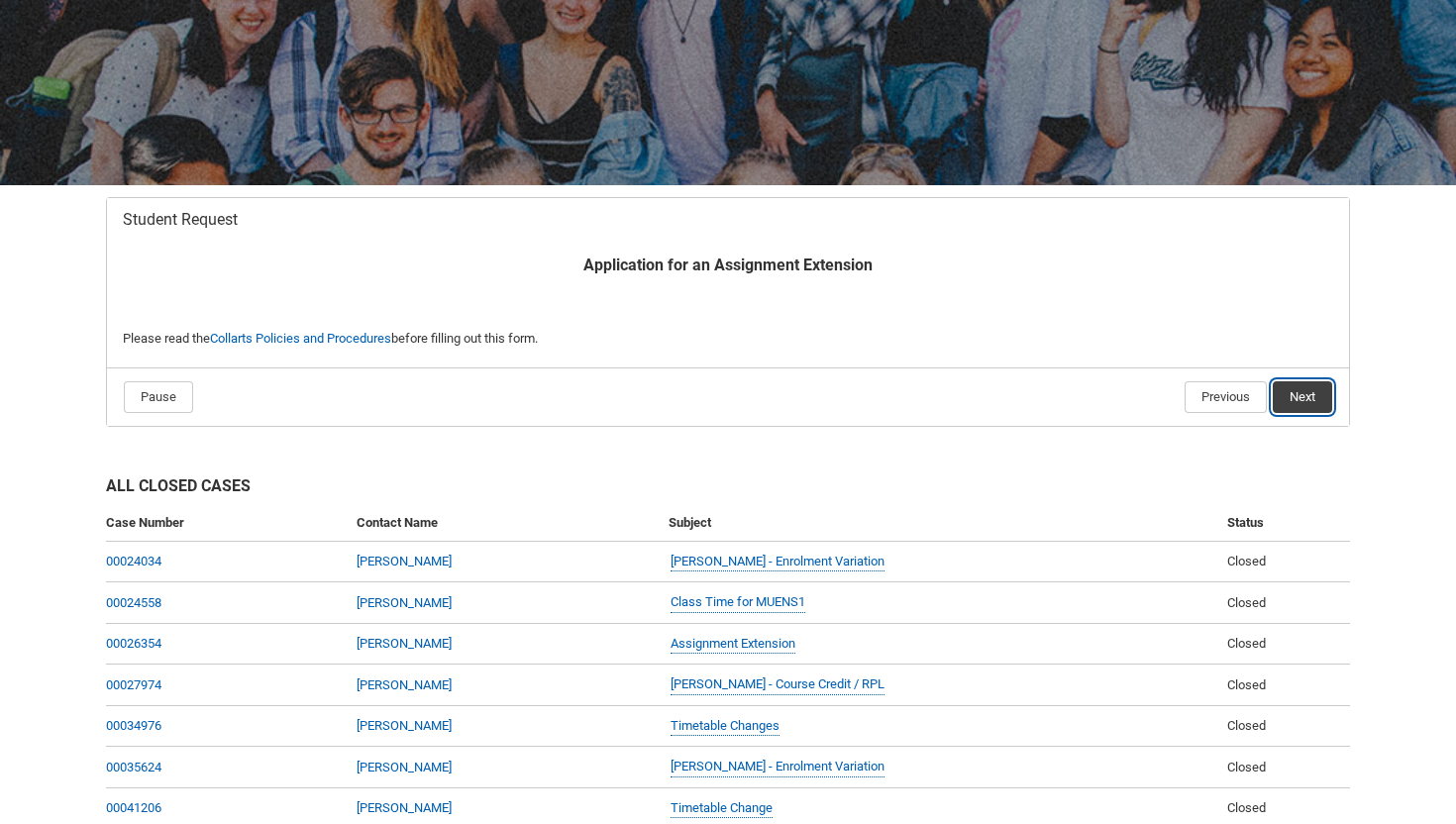 click on "Next" 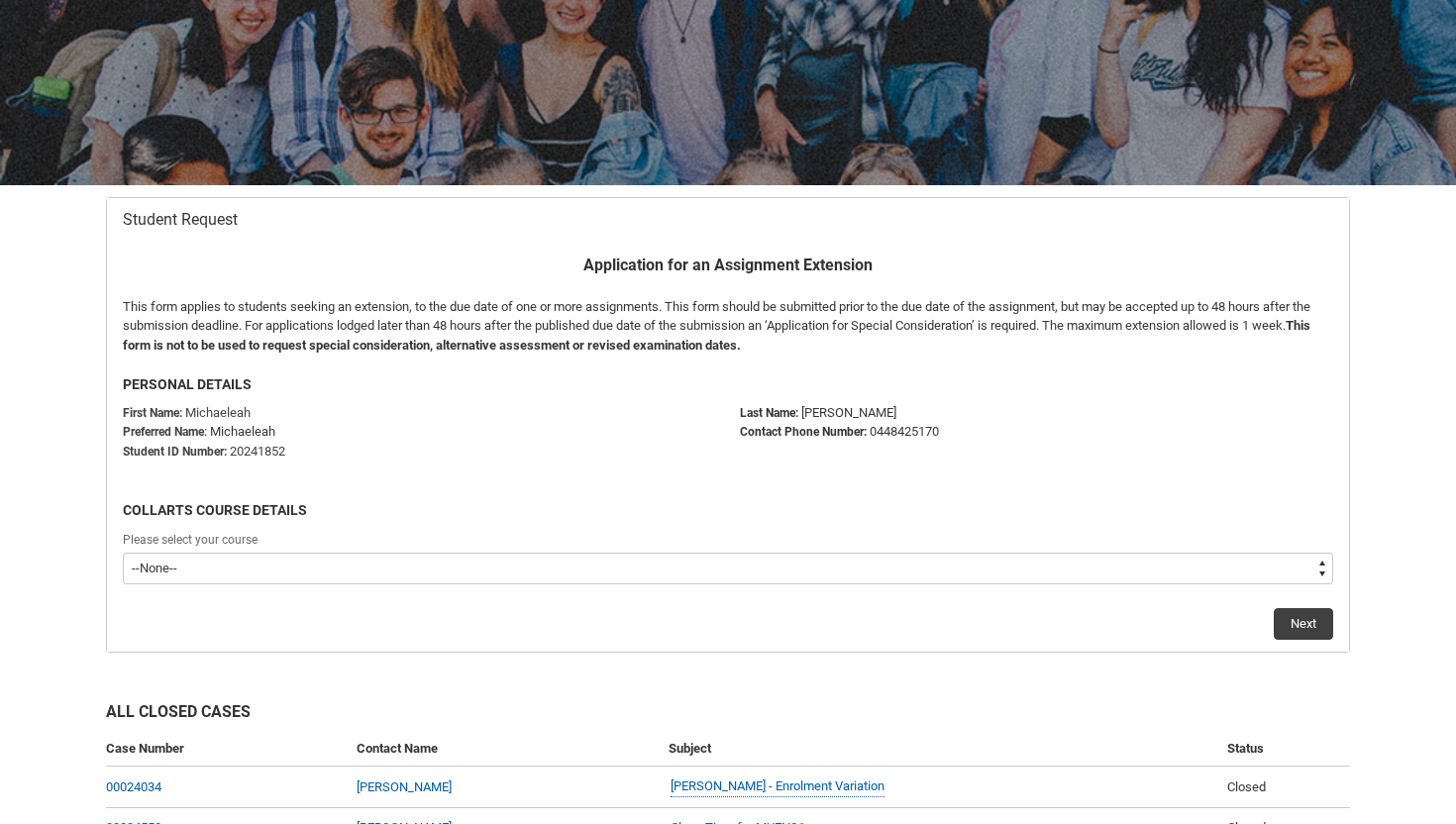 click on "--None-- Diploma of Music Performance V2" at bounding box center (728, 568) 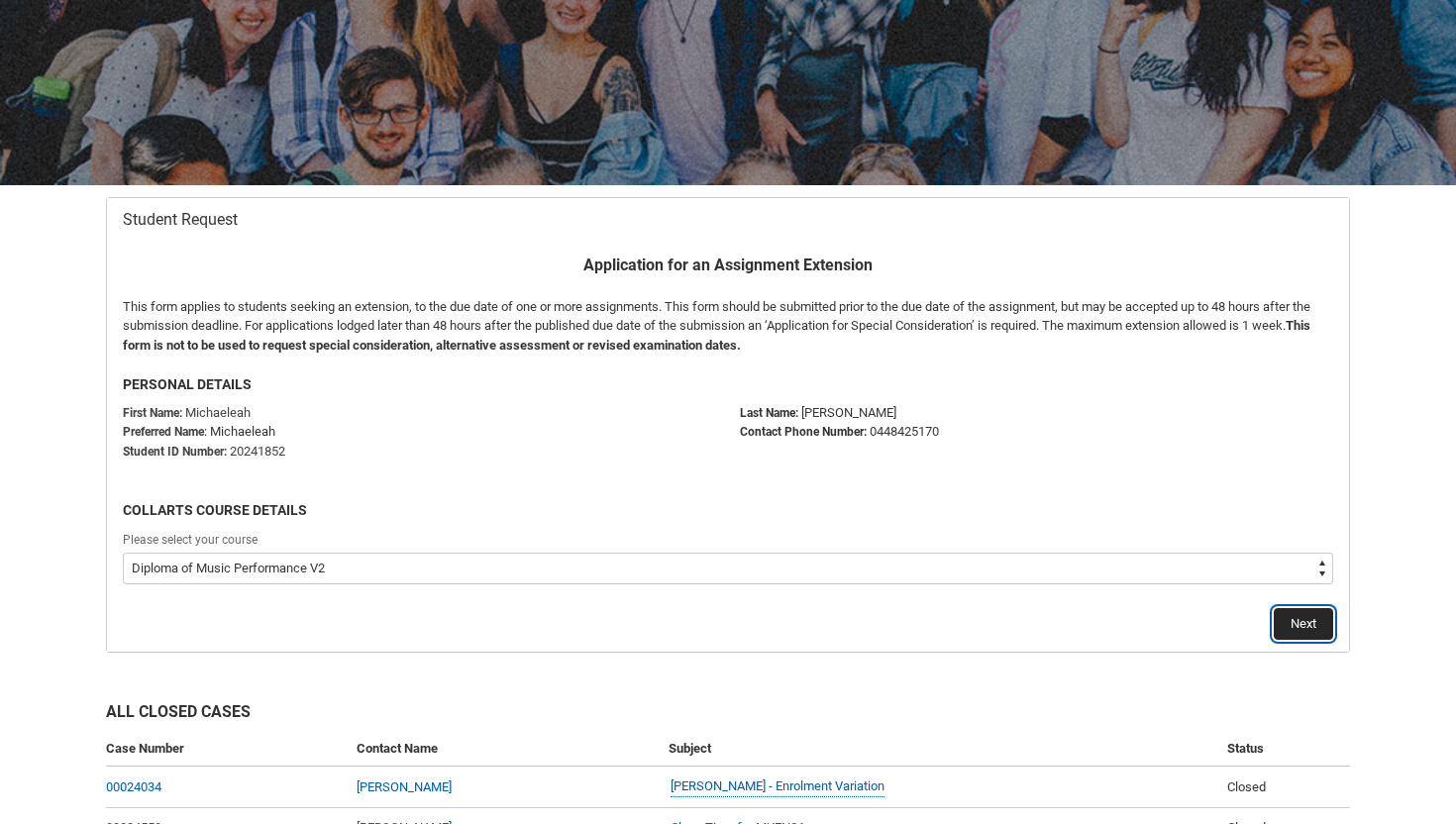 click on "Next" 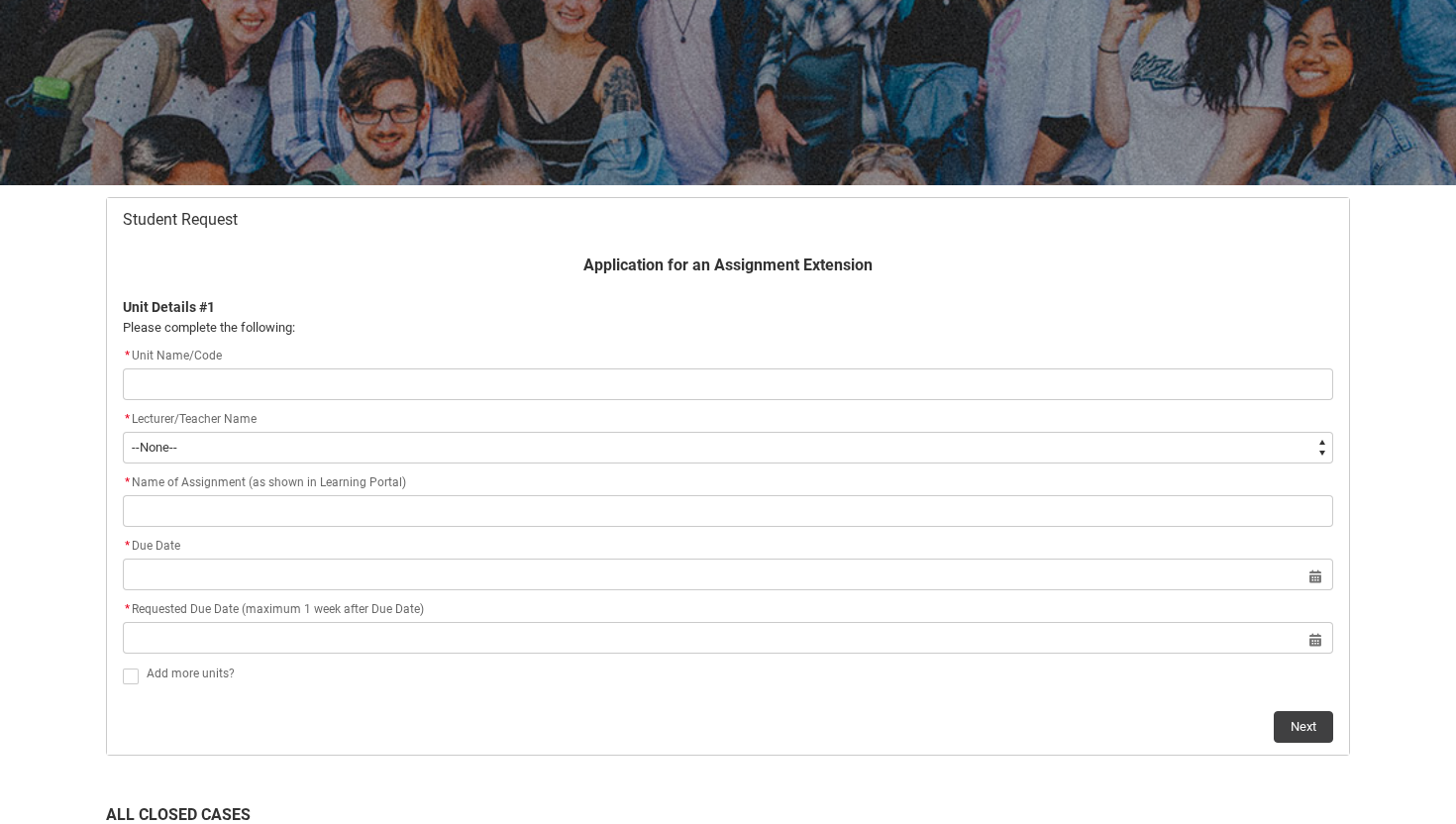 click at bounding box center (728, 384) 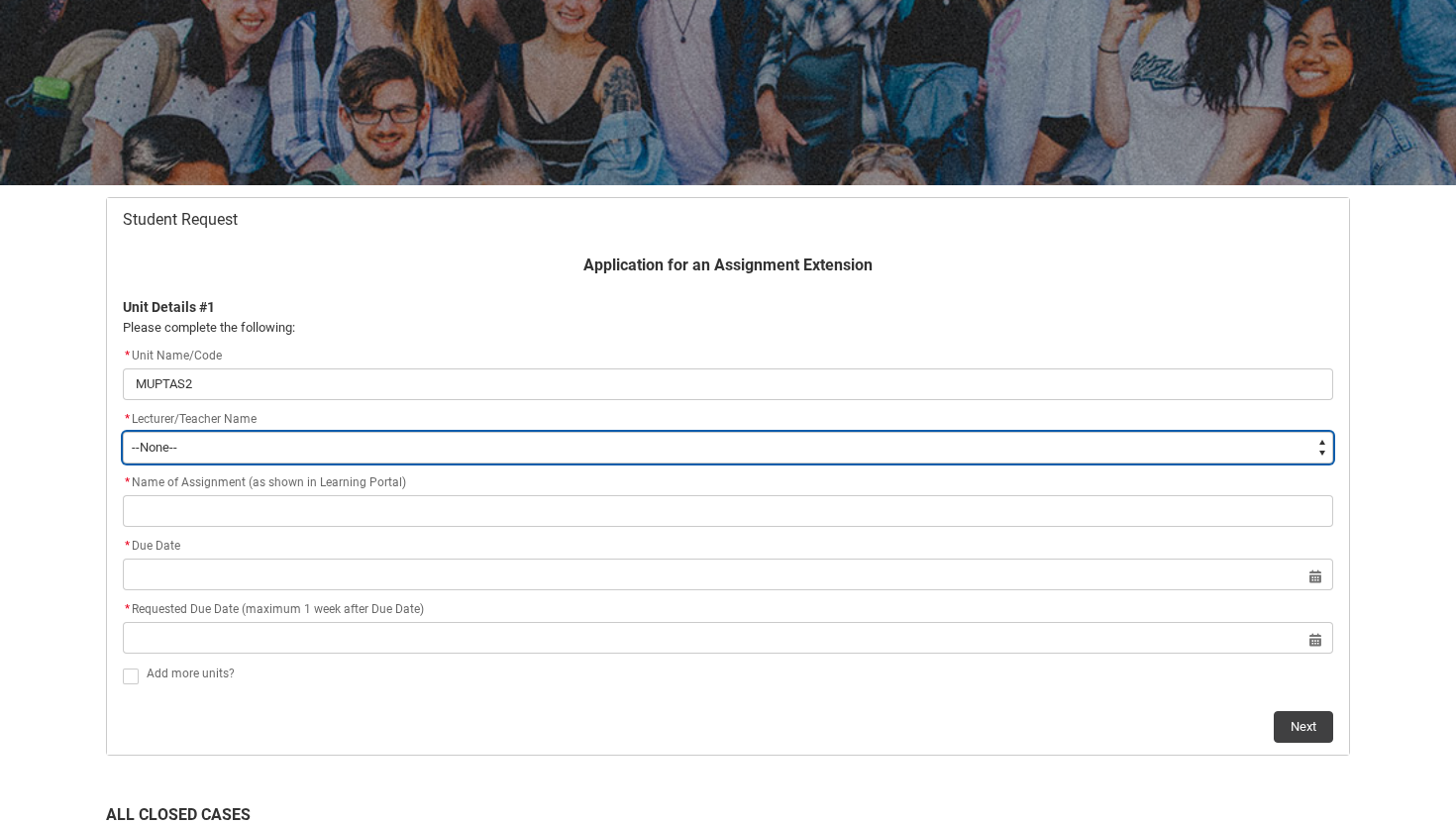 click on "--None-- Aaron Walker Adam King Adam McKenzie Adriana Perri Adrienne Couper-Smith Afrodite Moulatsiotis Ainslie Wills Alan Harding Alex Duffy Alexandra Whitham Amanda Cumming Andrea Powell Anita Morgan Ann Benjamin Annabel Kilpatrick Antony Delecca Apsara Sabaratnam Ashleigh Flanders Beck Storer Belinda Woods Benjamin Colbourne Benjamin McKenzie Brett Langsford Brett Little Brianna Hallihan-Farias Briony Dunn Bronwyn Pringle Bruno Duval Cameron Lam Cara Williams Carlos Patino Rojas Carol Batchelor Carus Thompson Cassandra Fumi Cassandra Long Catherine Sison Cathy Muhling Chiara Hunwick Chris Kennett Christina Simons Christine Vincent Christopher Sandoe Clare Bartholomew Clare Lapworth Claudia Bergsdorf Clinton Scott Clio Renner Dallas Frasca Dana Miltins Daniel Murtagh Danni Liu David Jacob David Price Deborah Pratt Declan Fay Diane Curtis Donna Demaio Elisa Scarica Ella Hooper Elliott Folvig Em O'Brien Emily Kelly Emily O'Brien Brown Emma Gough Emma Ismawi Emma Valente Erin Holland Eva Otsing Eve Moray" at bounding box center (728, 448) 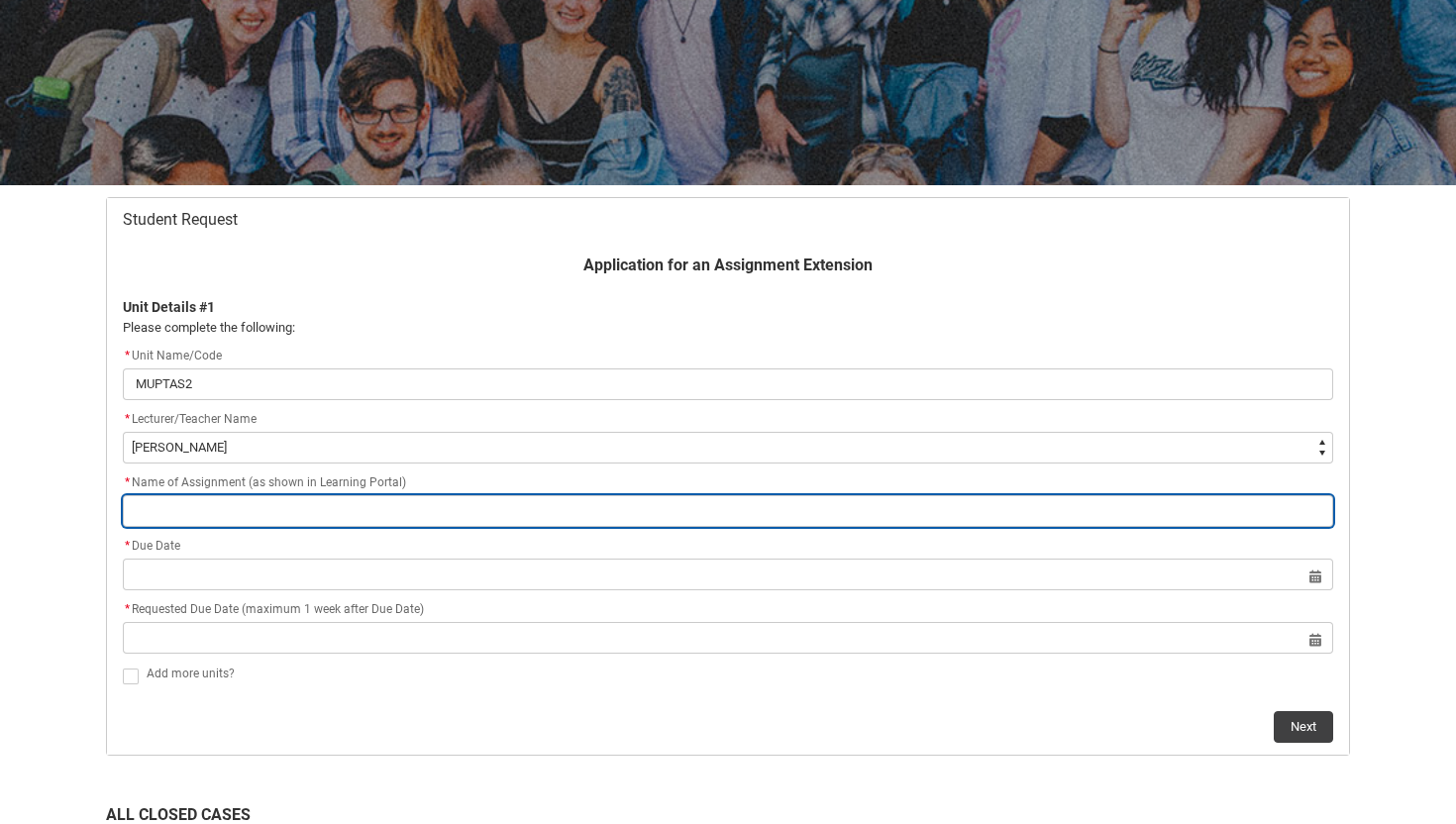 click at bounding box center (728, 511) 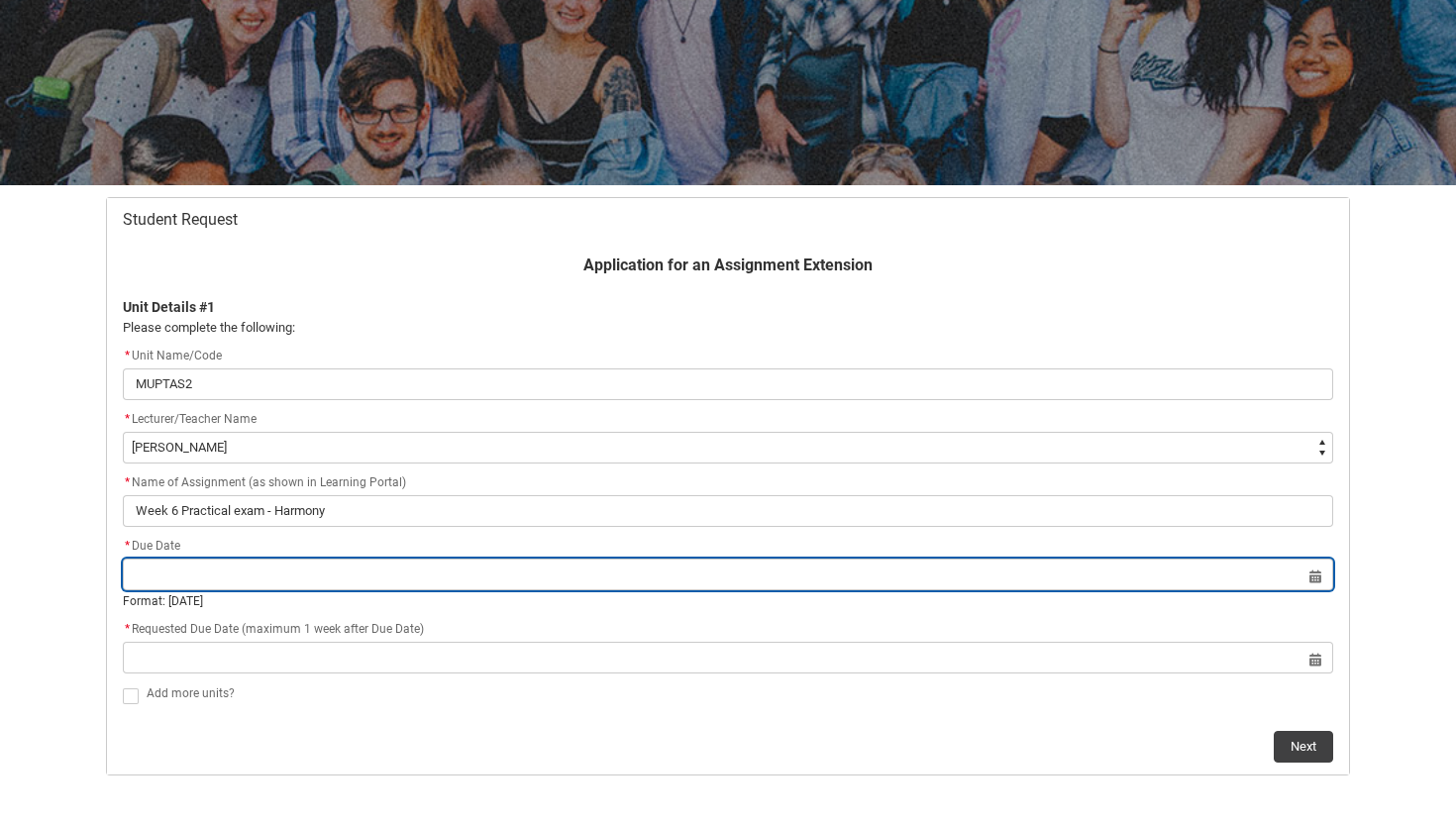 click at bounding box center (728, 574) 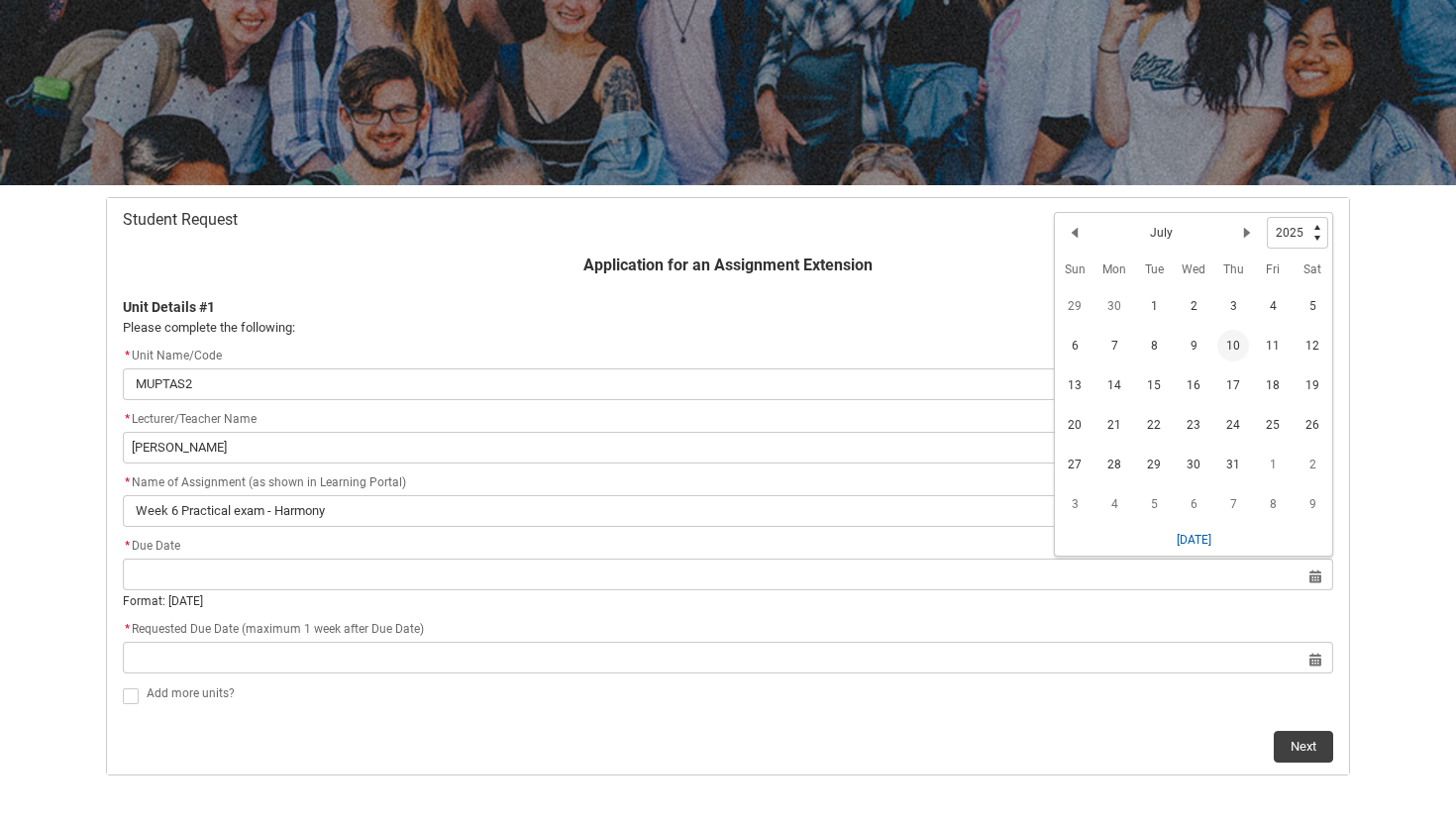 click on "10" 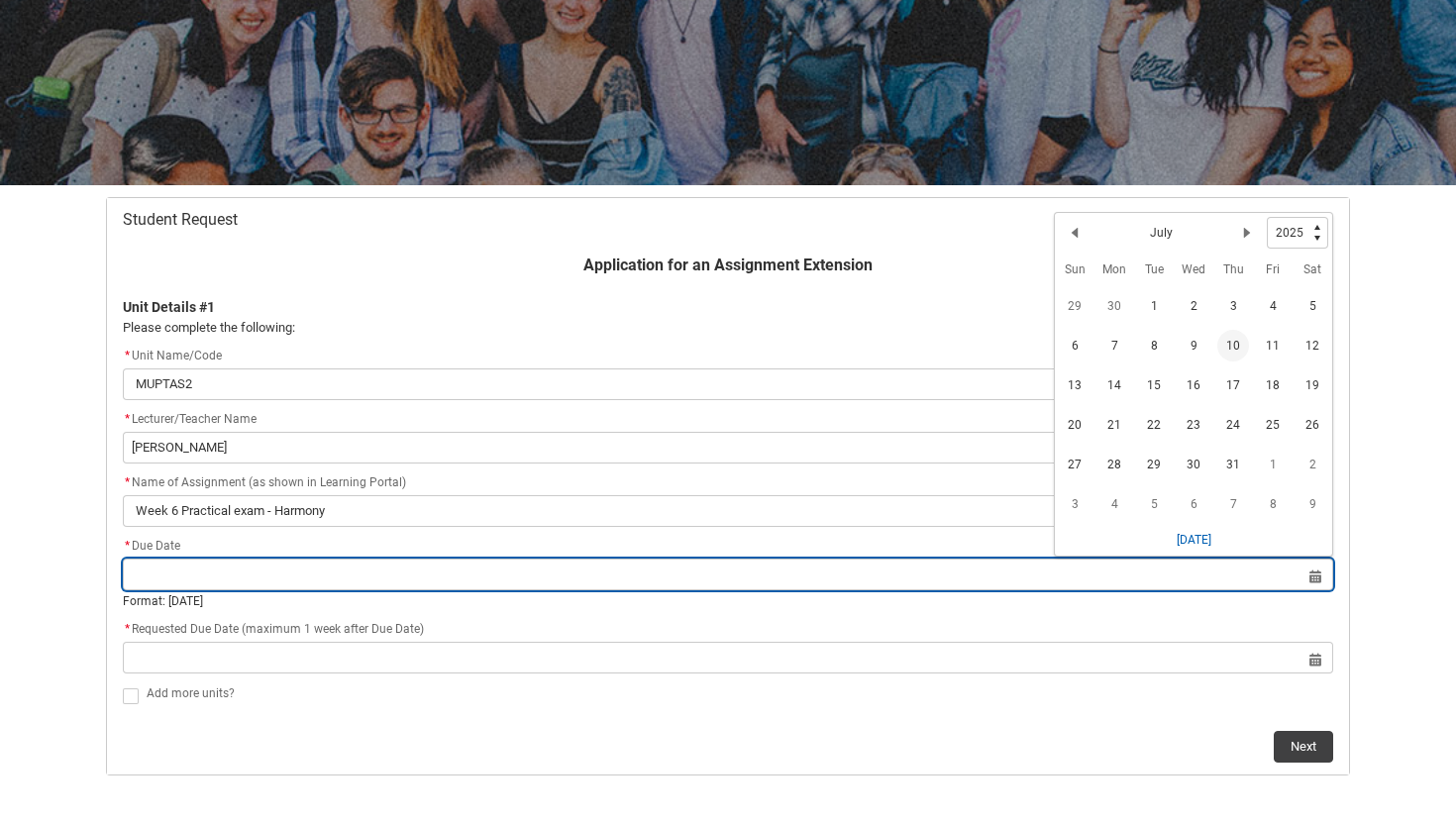 type on "10 July 2025" 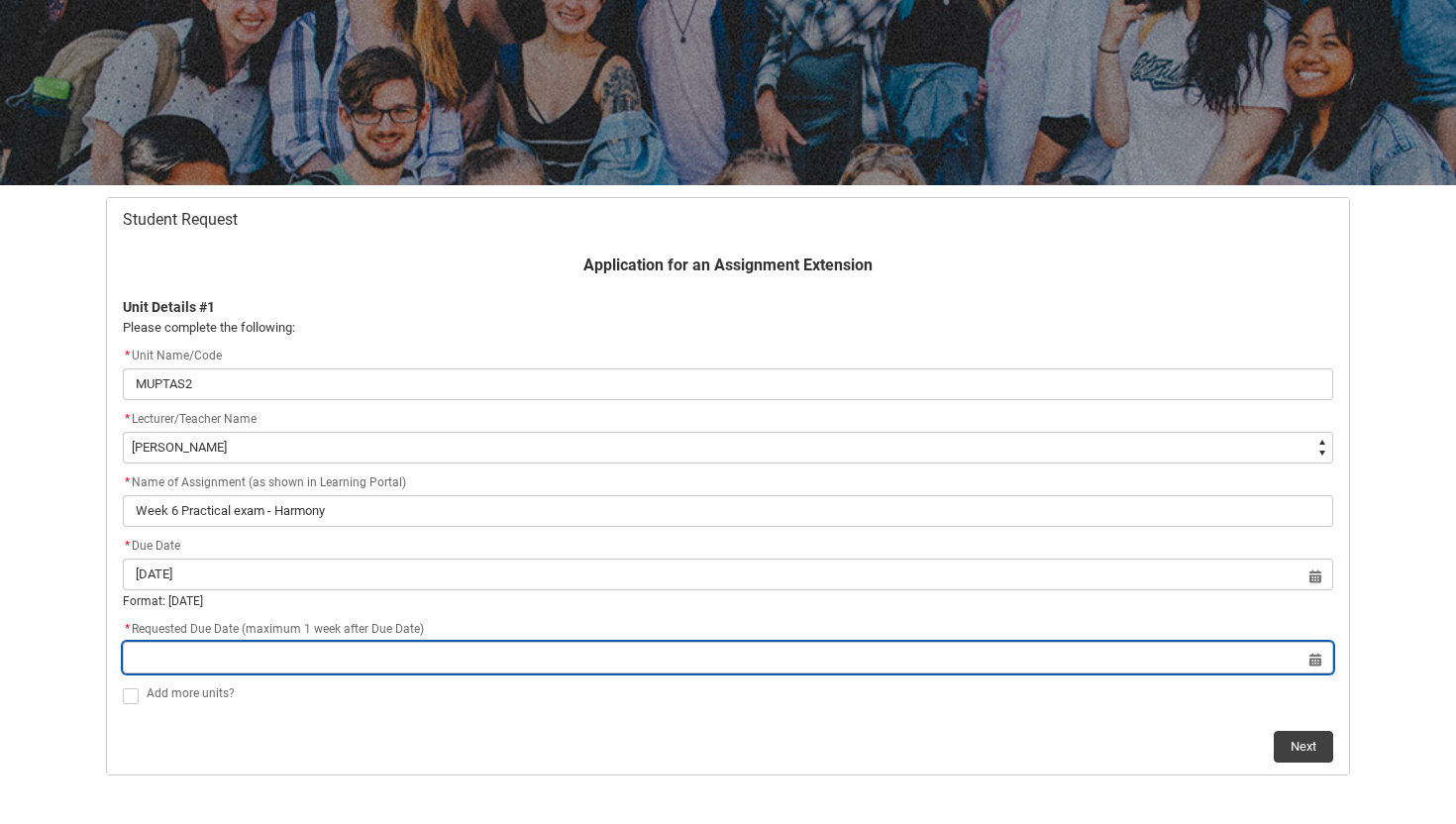 click at bounding box center [728, 658] 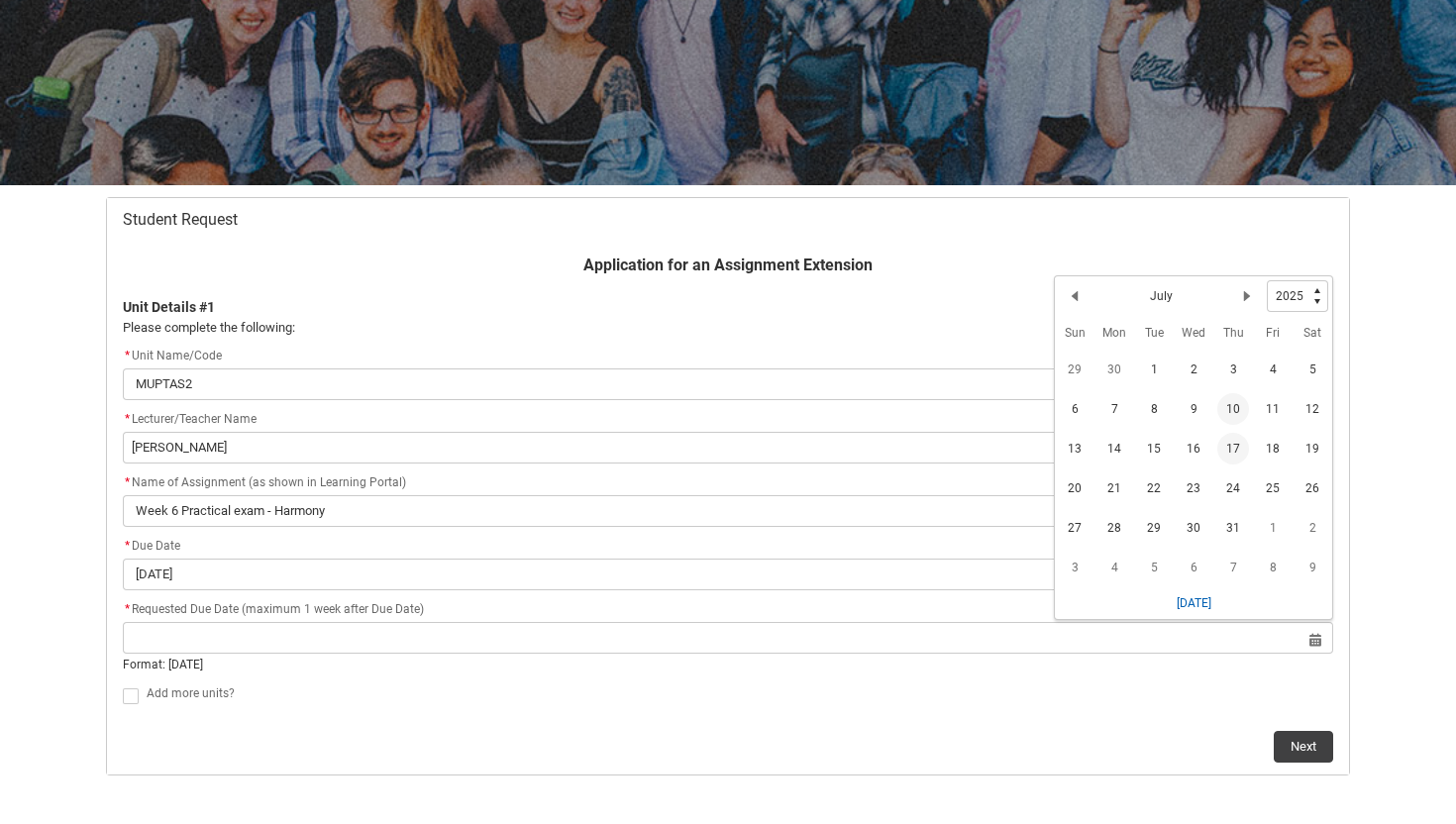 click on "17" 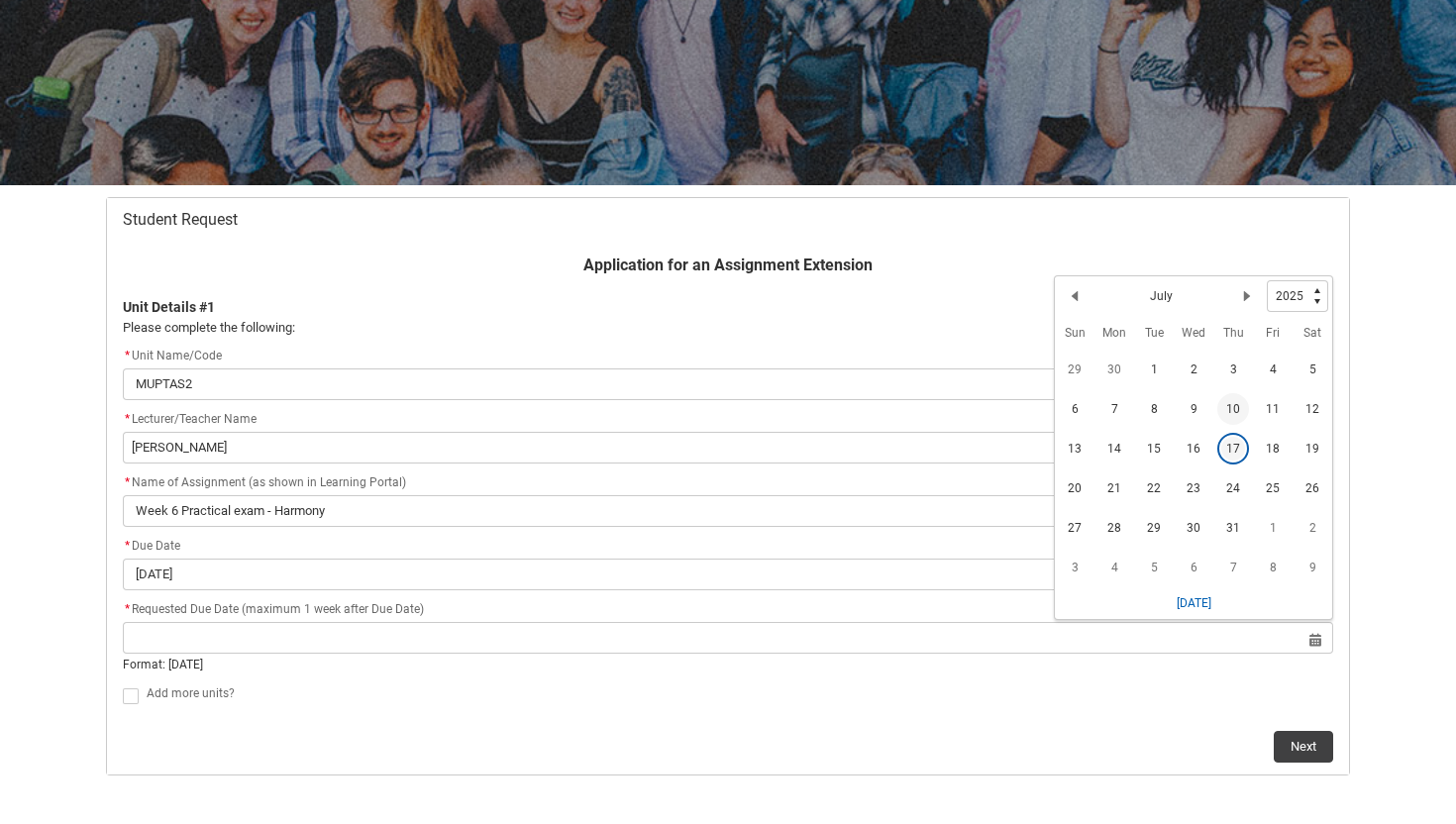 type on "2025-07-17" 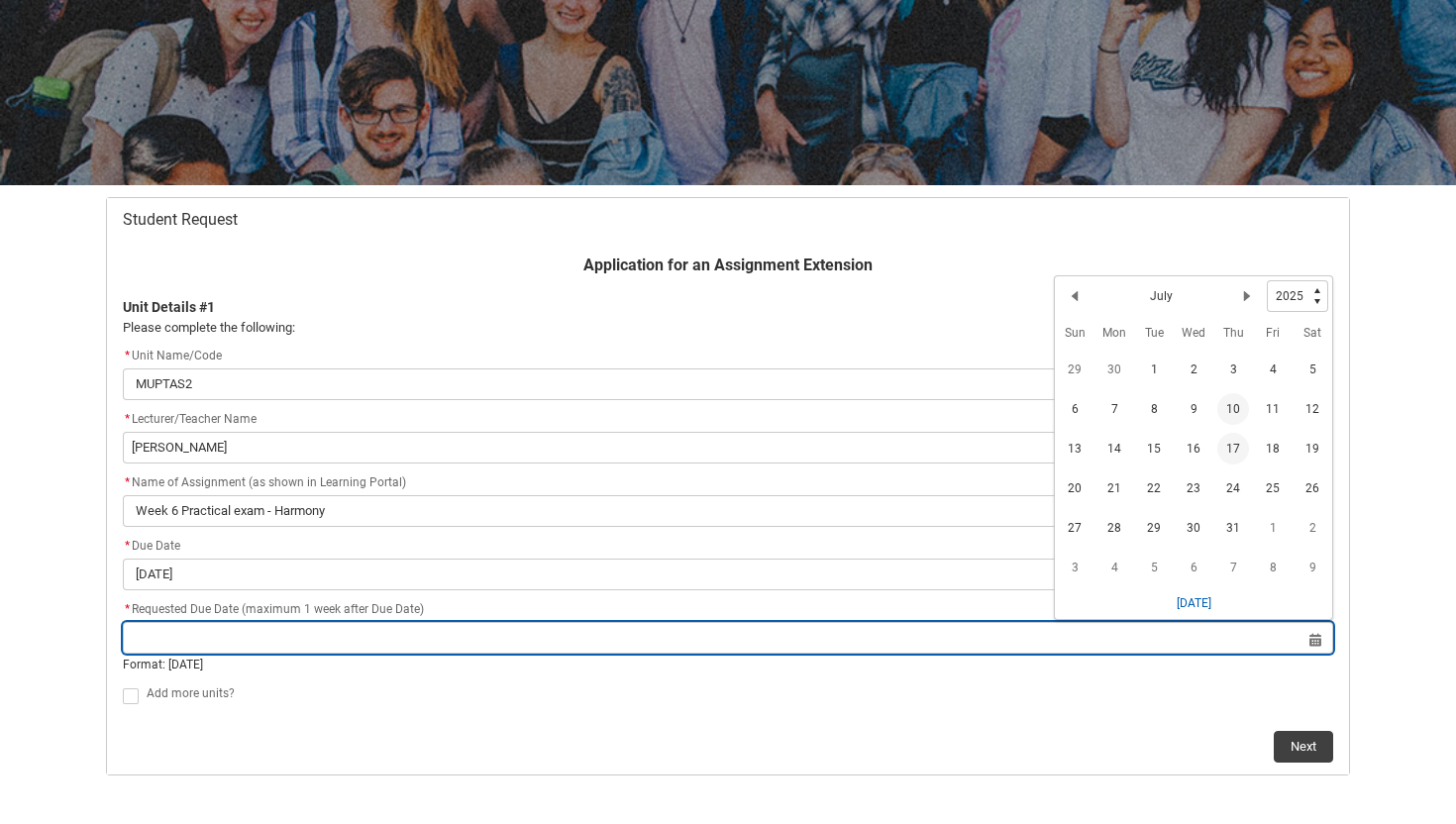 type on "17 July 2025" 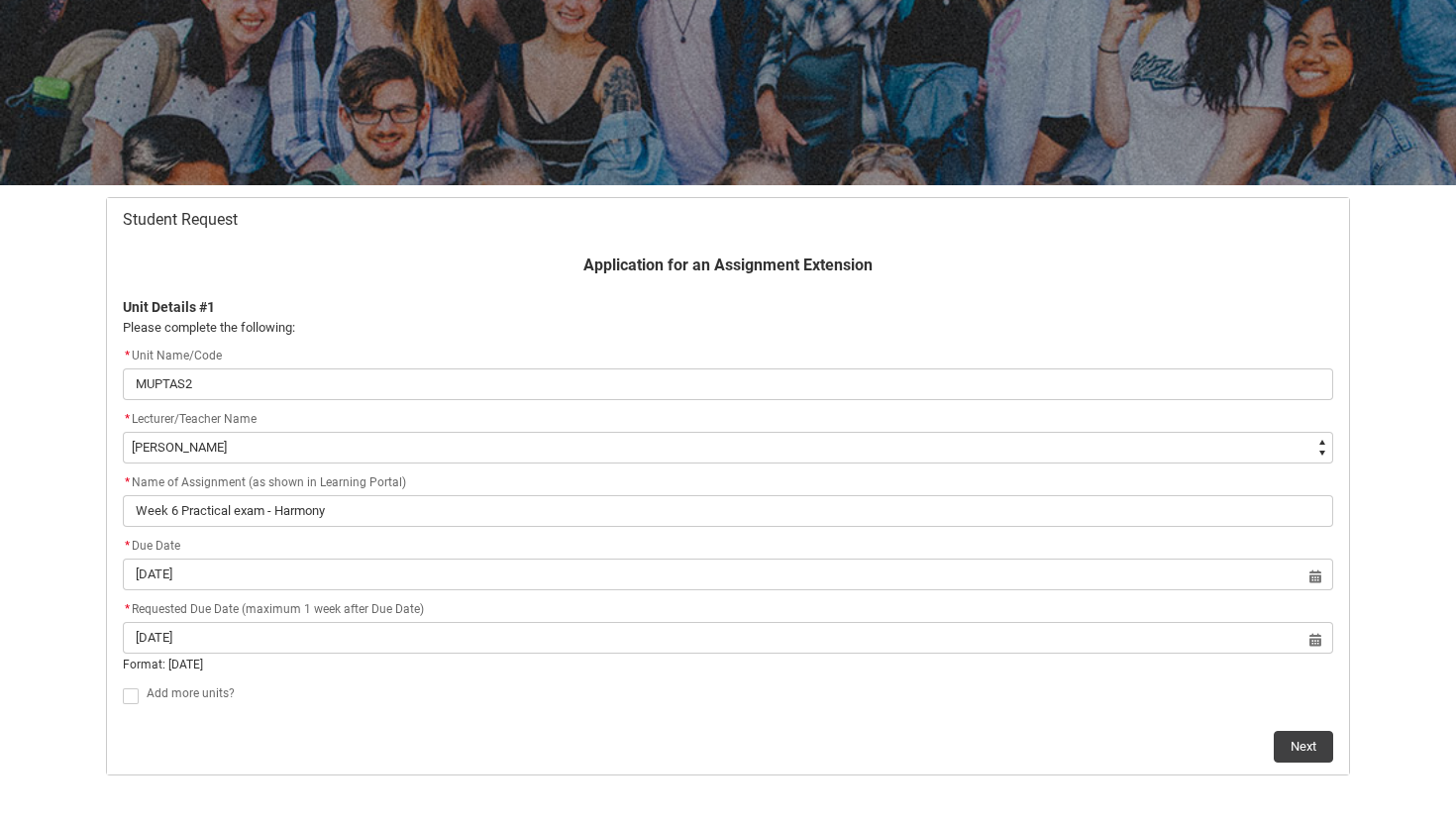 click on "Add more units?" 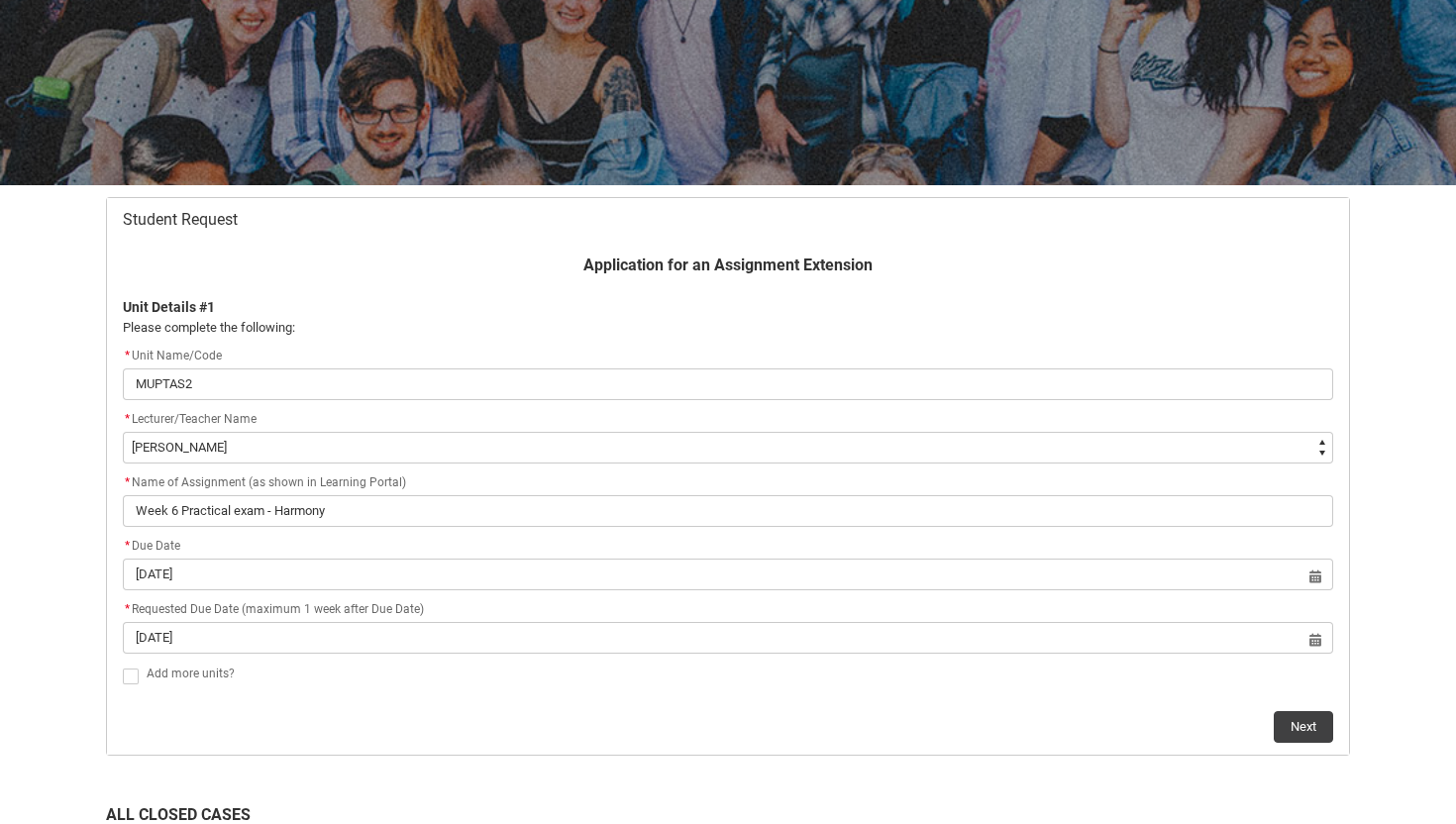 click on "Add more units?" 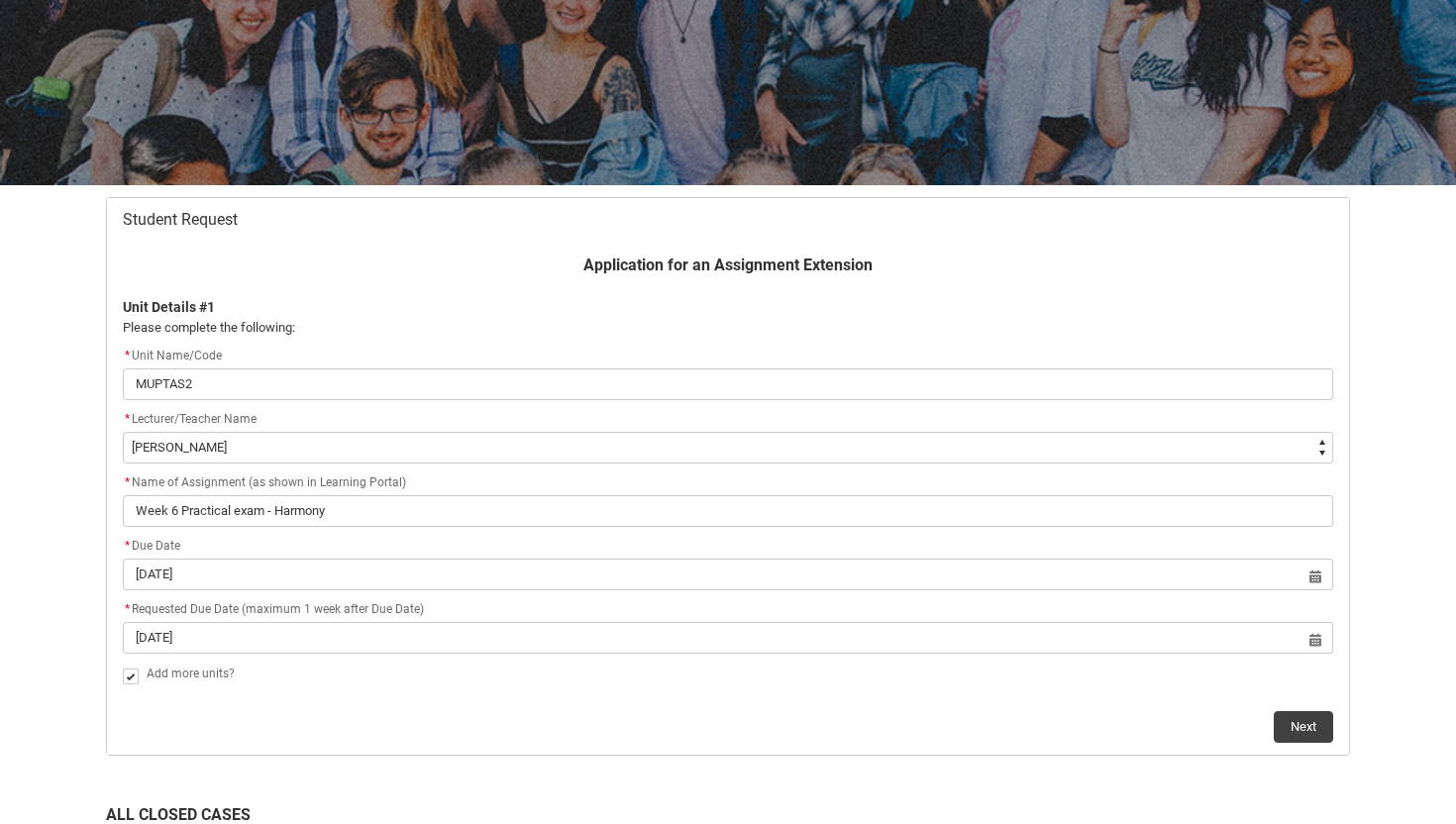 checkbox on "true" 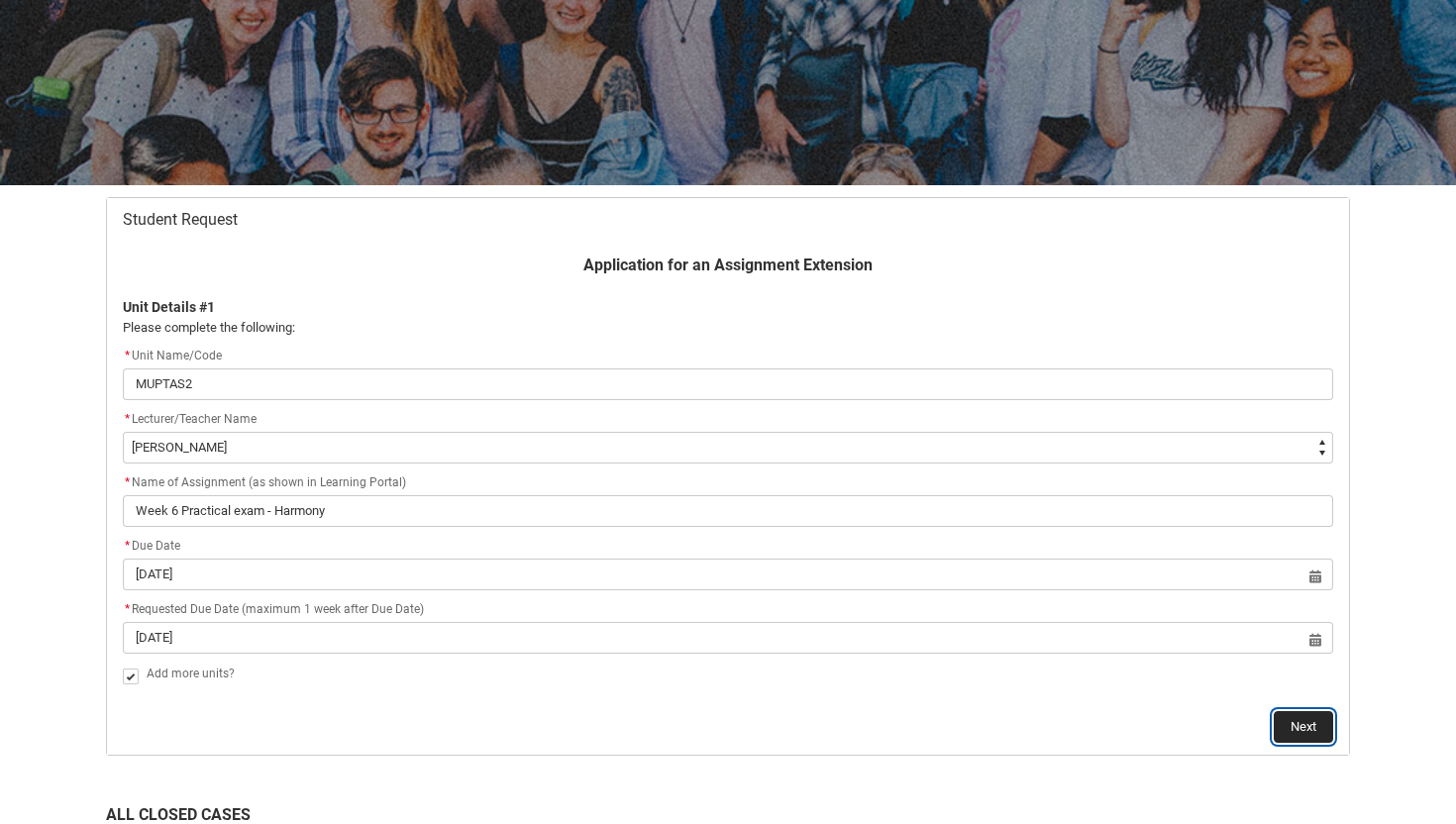 click on "Next" 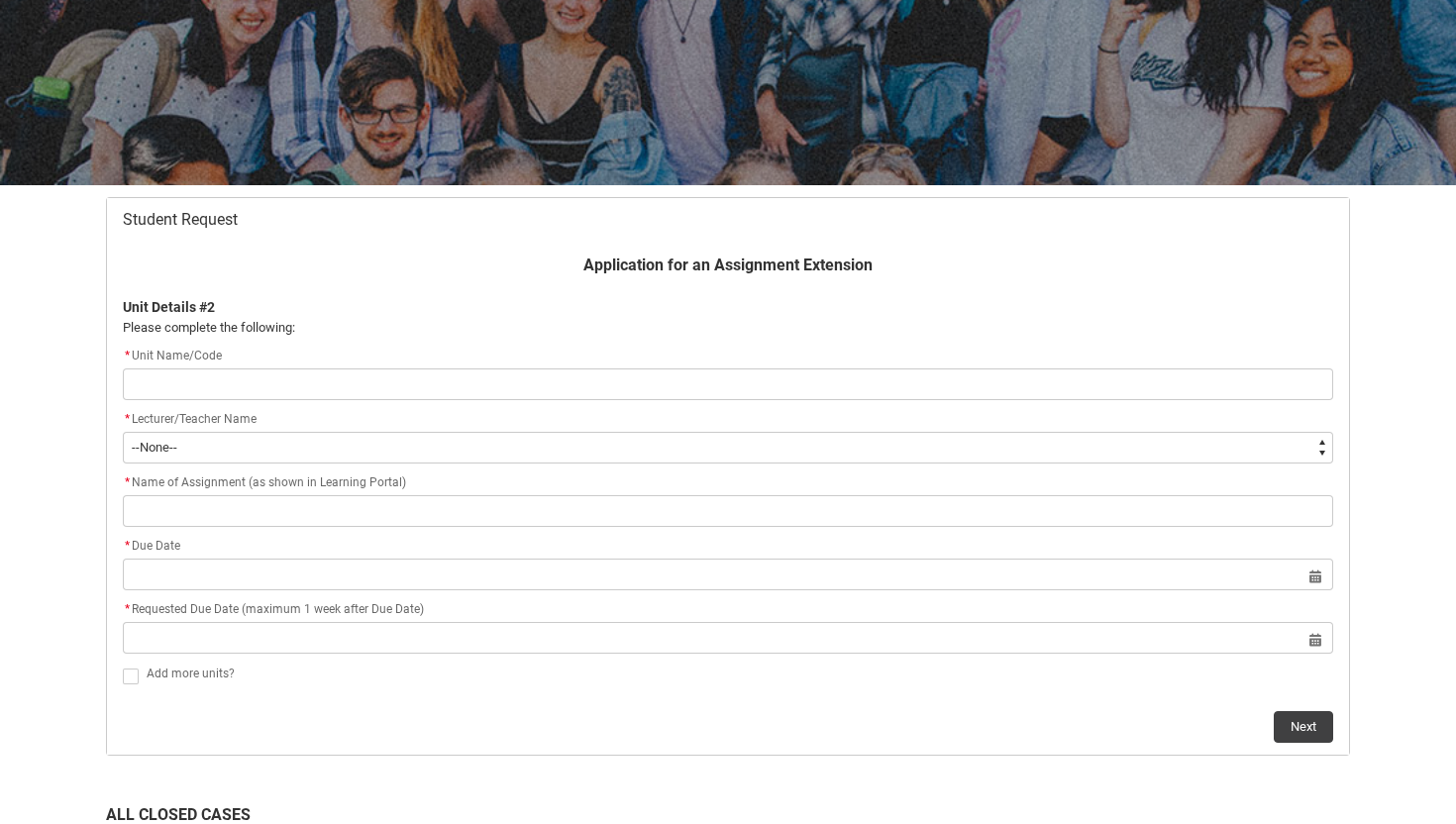 click at bounding box center [728, 384] 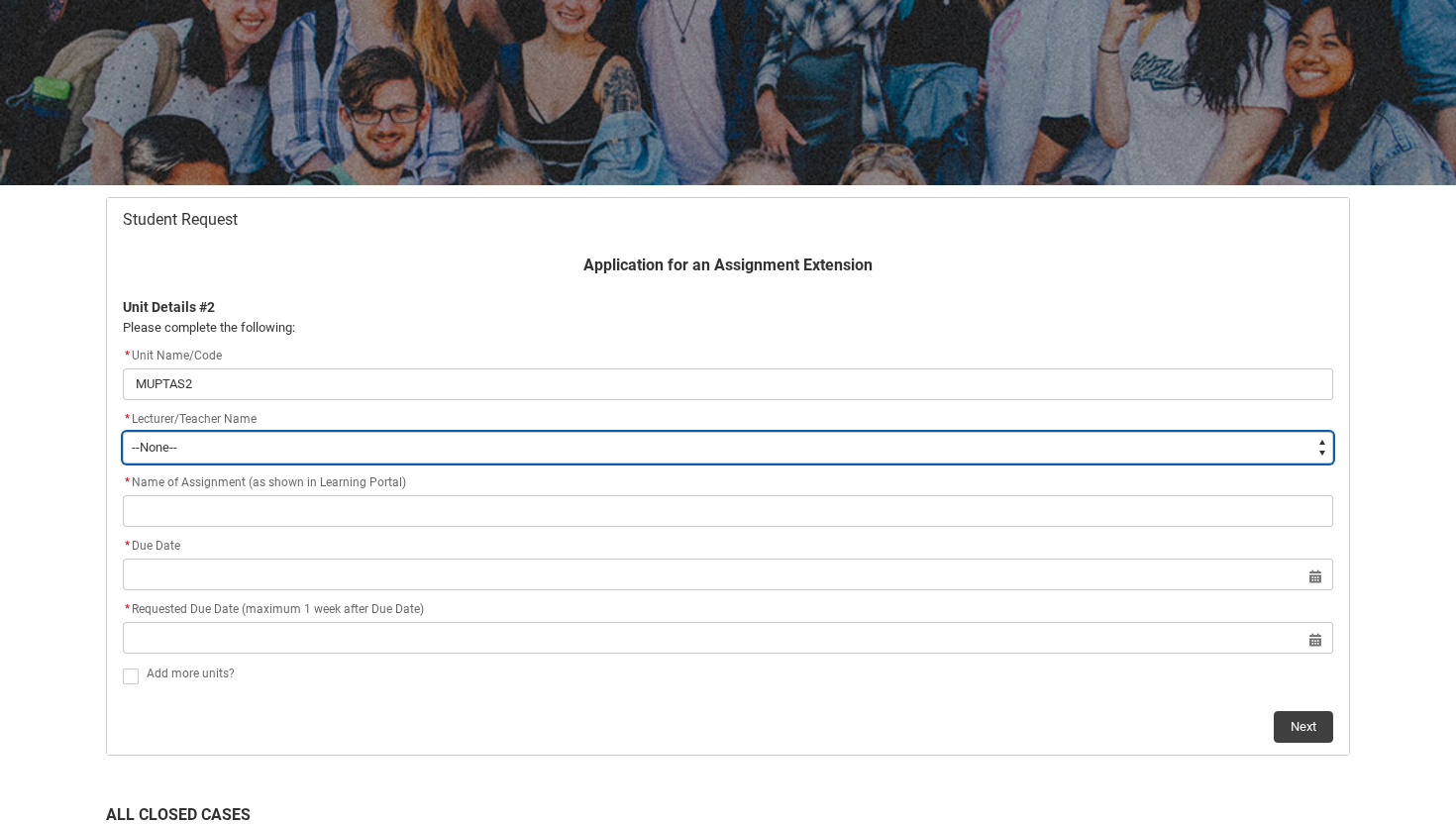click on "--None-- Aaron Walker Adam King Adam McKenzie Adriana Perri Adrienne Couper-Smith Afrodite Moulatsiotis Ainslie Wills Alan Harding Alex Duffy Alexandra Whitham Amanda Cumming Andrea Powell Anita Morgan Ann Benjamin Annabel Kilpatrick Antony Delecca Apsara Sabaratnam Ashleigh Flanders Beck Storer Belinda Woods Benjamin Colbourne Benjamin McKenzie Brett Langsford Brett Little Brianna Hallihan-Farias Briony Dunn Bronwyn Pringle Bruno Duval Cameron Lam Cara Williams Carlos Patino Rojas Carol Batchelor Carus Thompson Cassandra Fumi Cassandra Long Catherine Sison Cathy Muhling Chiara Hunwick Chris Kennett Christina Simons Christine Vincent Christopher Sandoe Clare Bartholomew Clare Lapworth Claudia Bergsdorf Clinton Scott Clio Renner Dallas Frasca Dana Miltins Daniel Murtagh Danni Liu David Jacob David Price Deborah Pratt Declan Fay Diane Curtis Donna Demaio Elisa Scarica Ella Hooper Elliott Folvig Em O'Brien Emily Kelly Emily O'Brien Brown Emma Gough Emma Ismawi Emma Valente Erin Holland Eva Otsing Eve Moray" at bounding box center [728, 448] 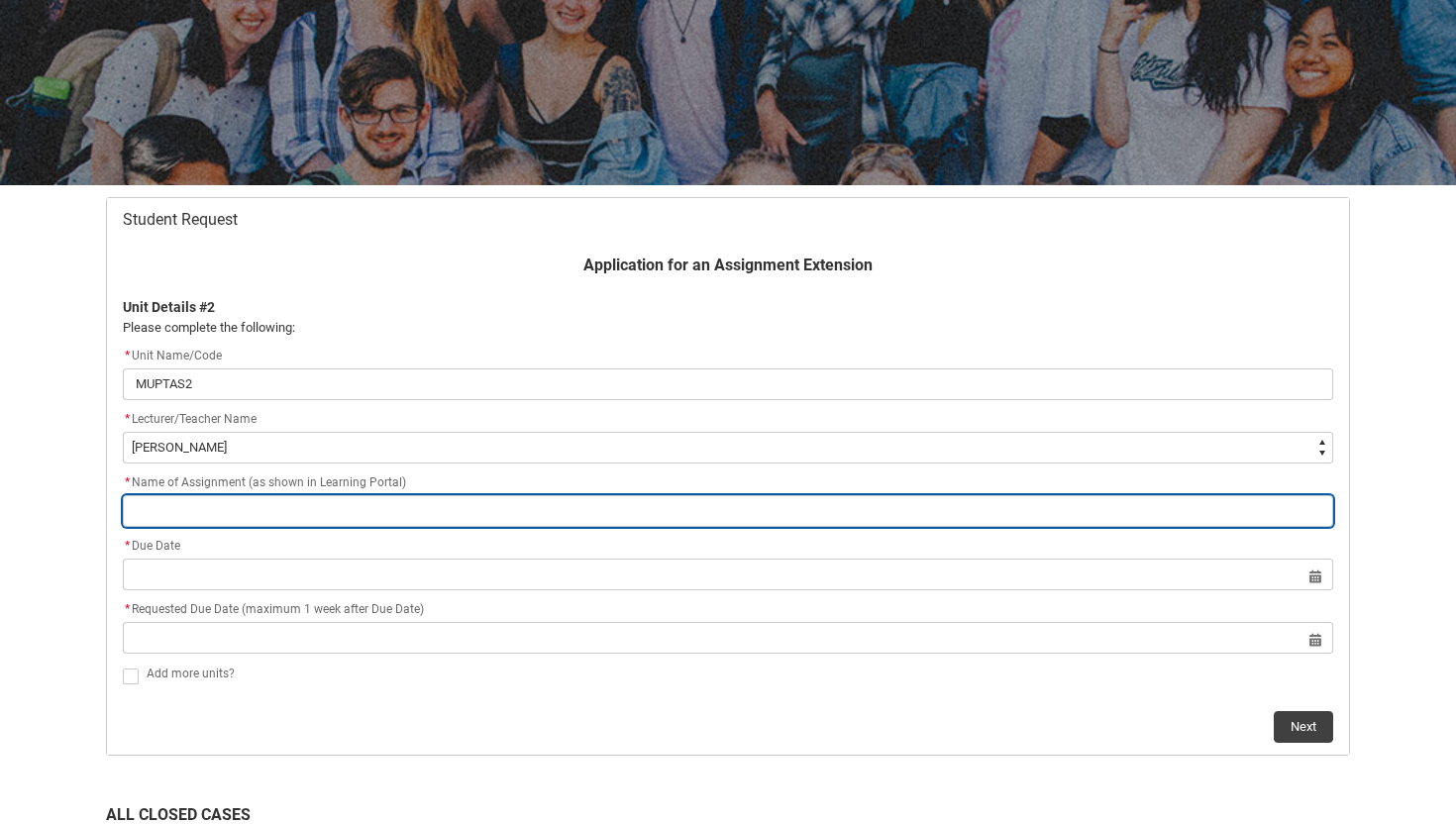 click at bounding box center [728, 511] 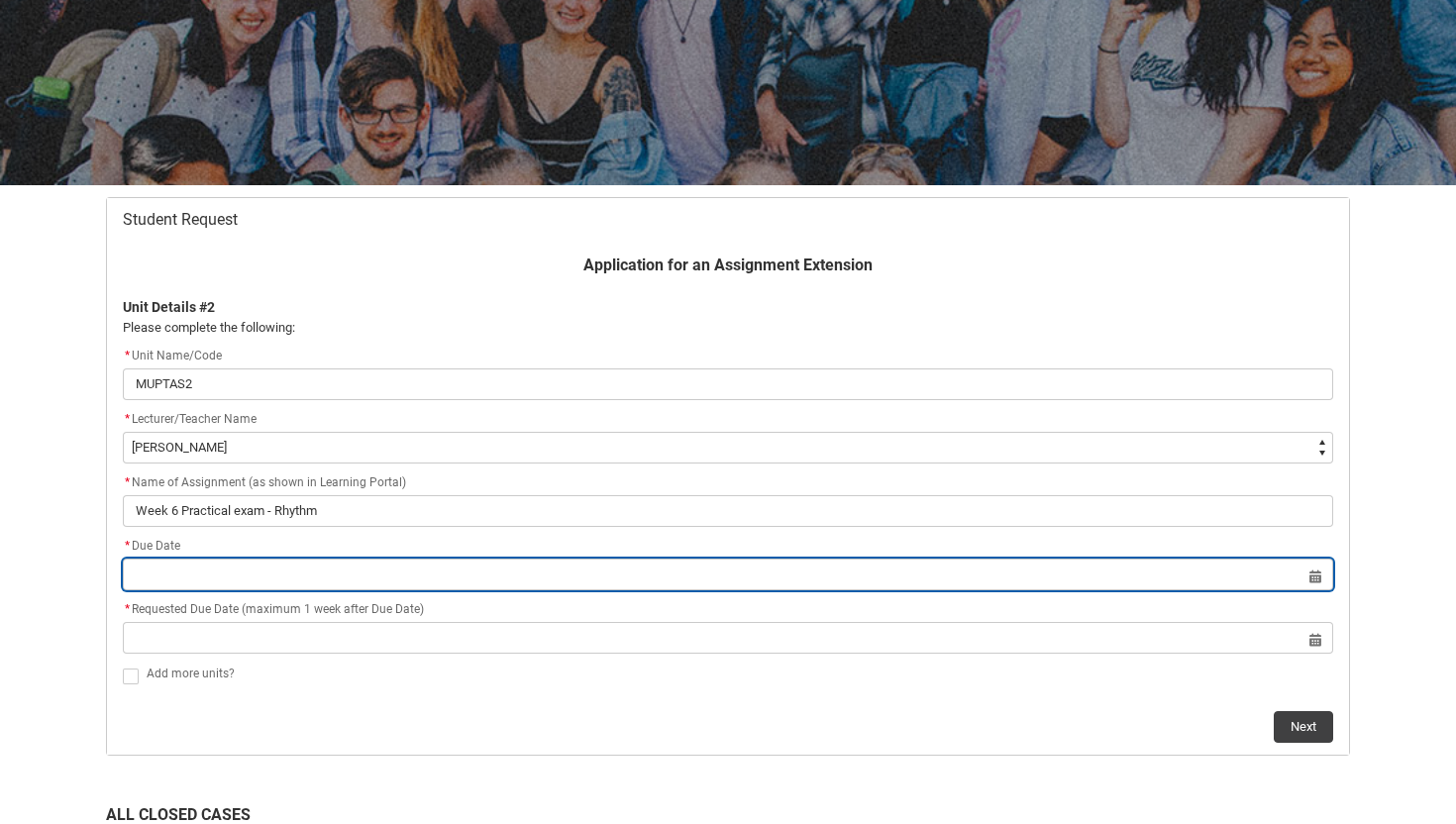 click at bounding box center (728, 574) 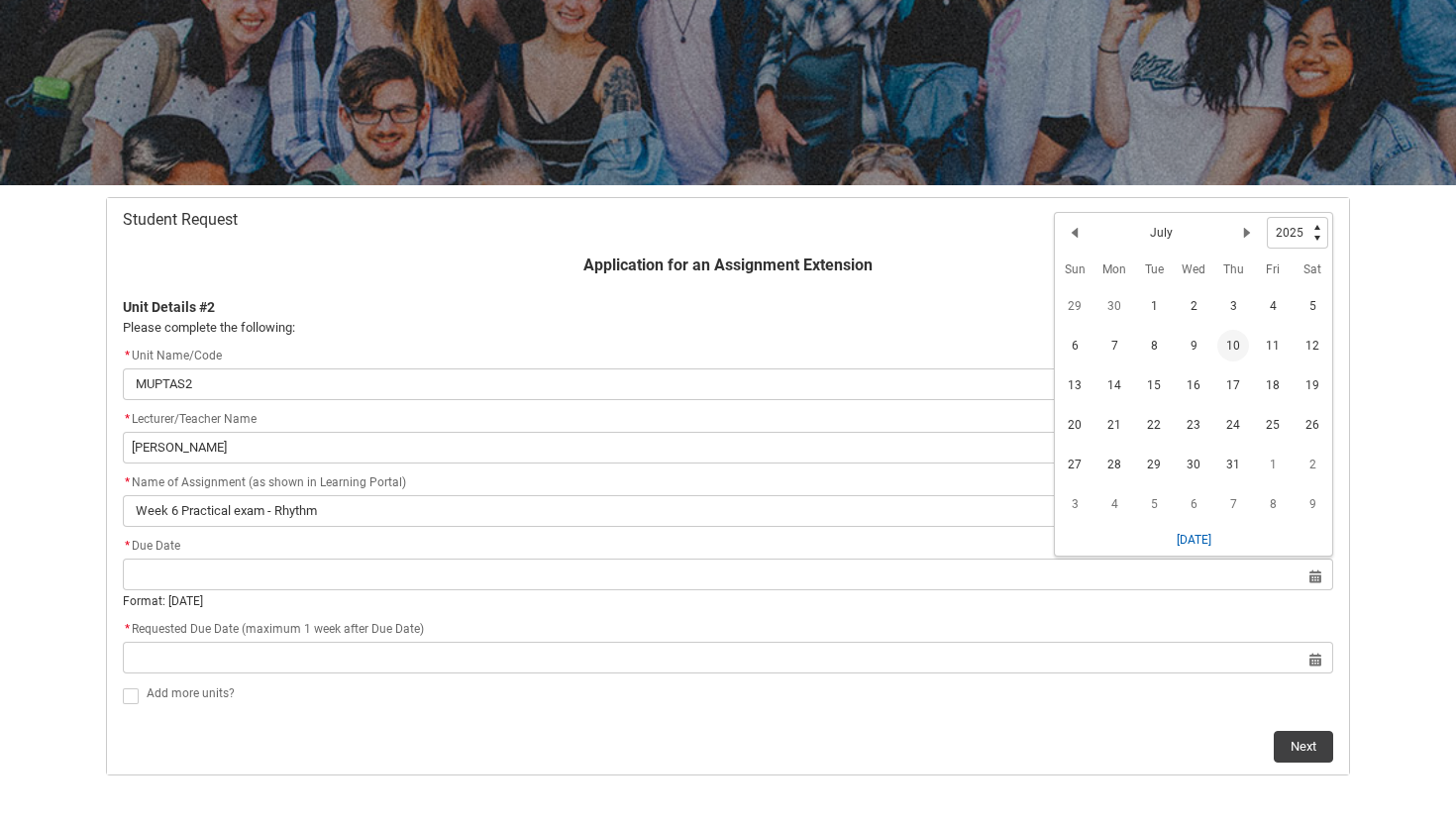 click on "10" 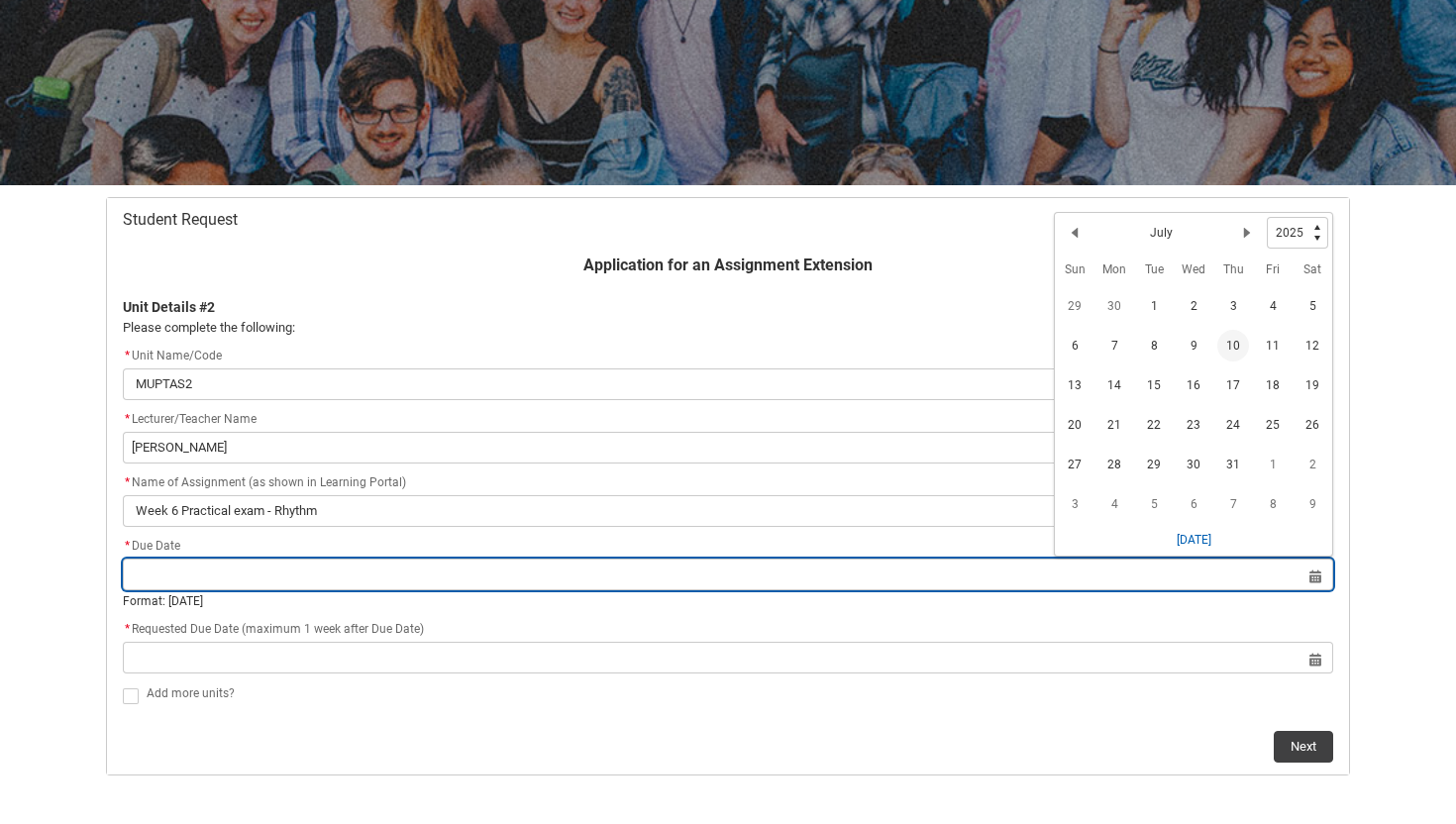 type on "10 July 2025" 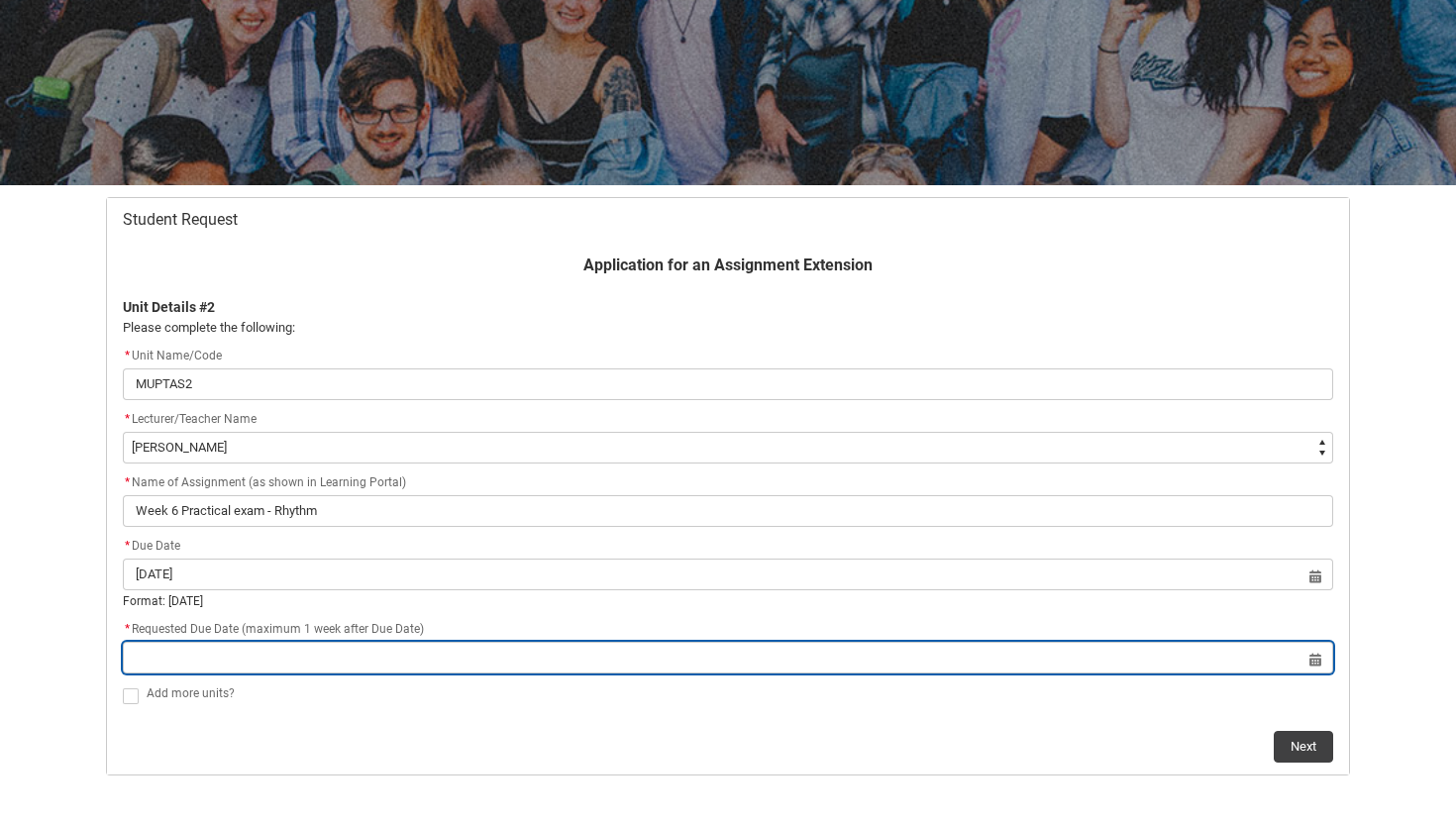 click at bounding box center [728, 658] 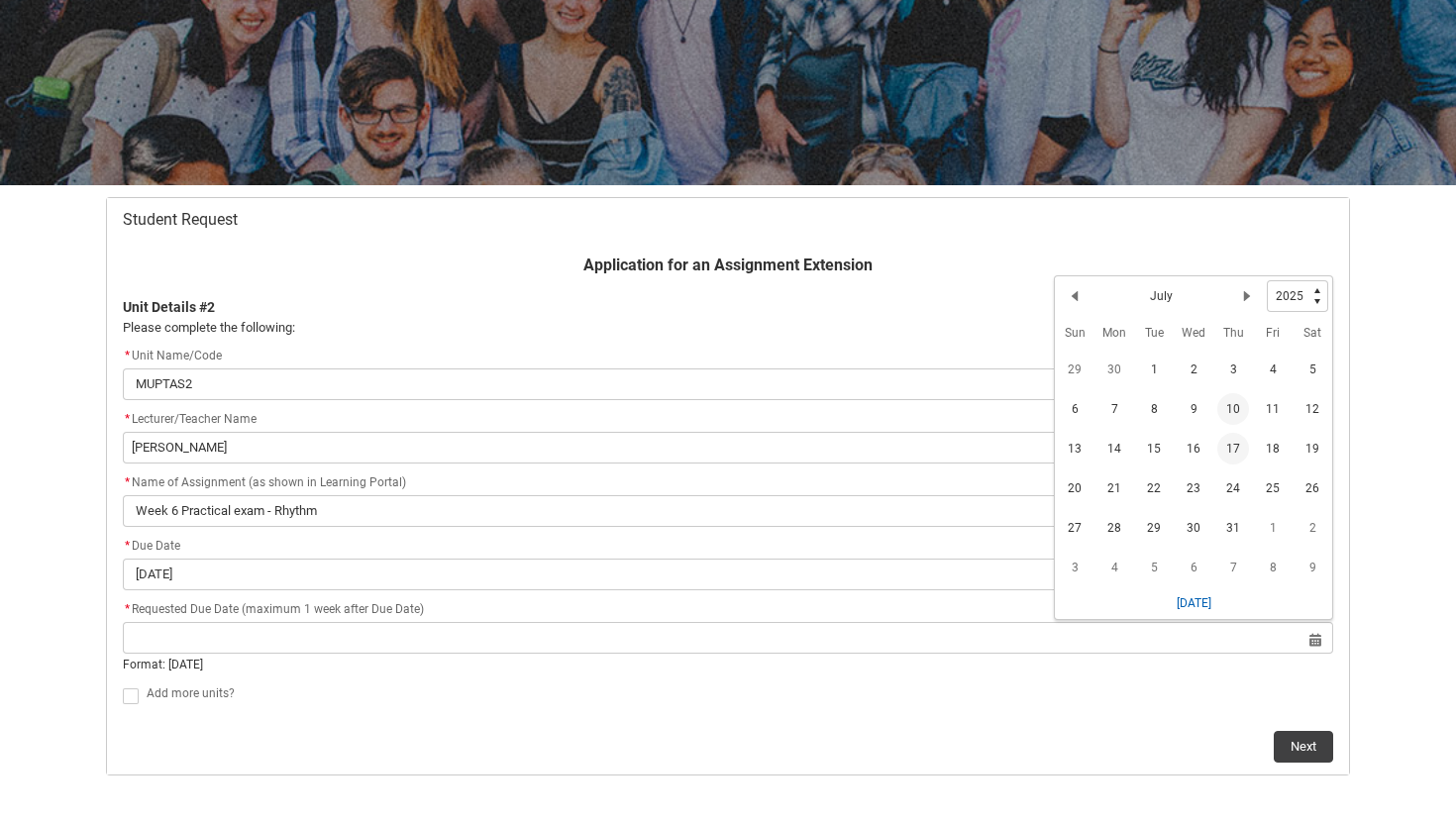 click on "17" 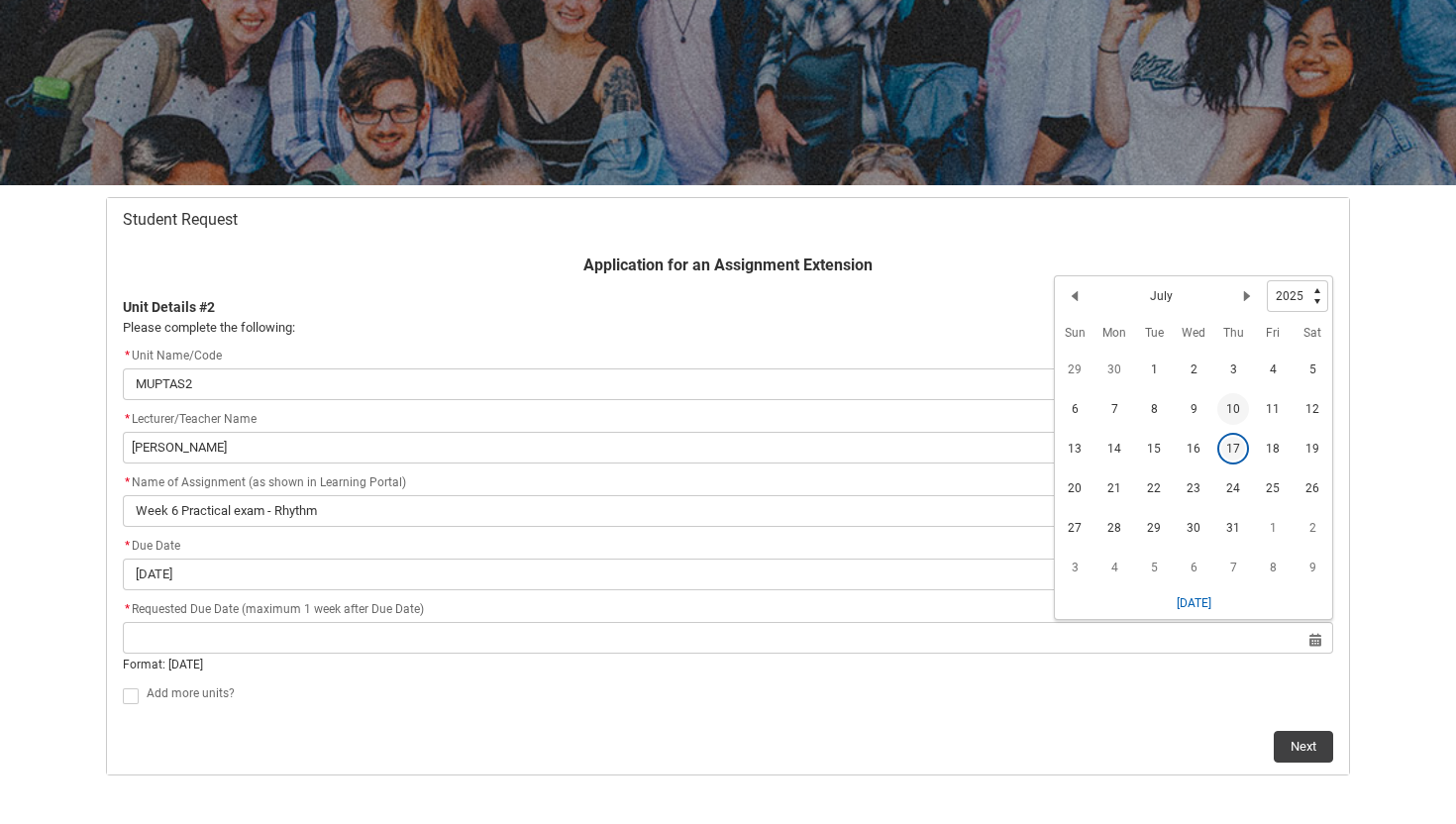 type on "2025-07-17" 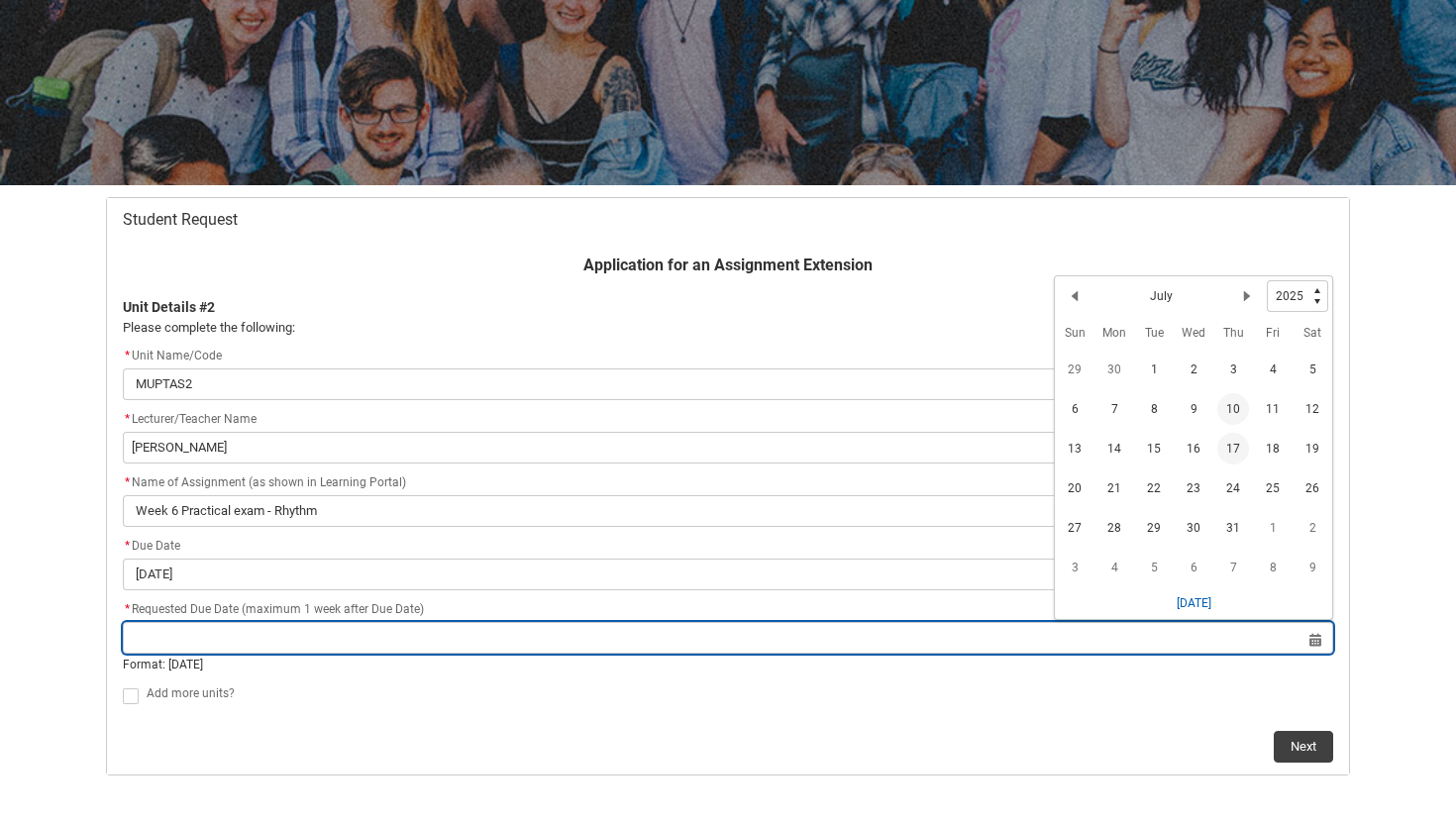 type on "17 July 2025" 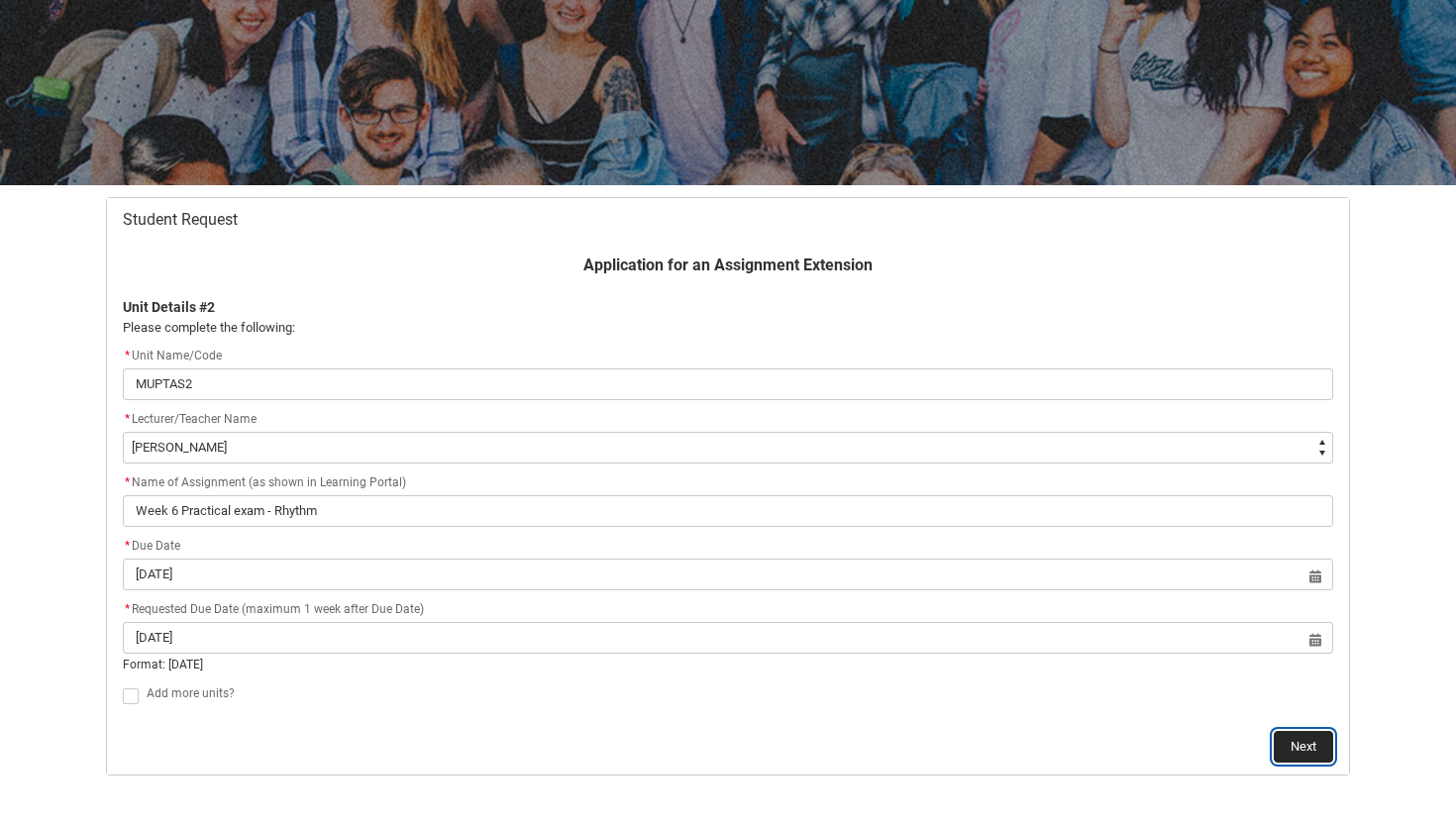 click on "Next" 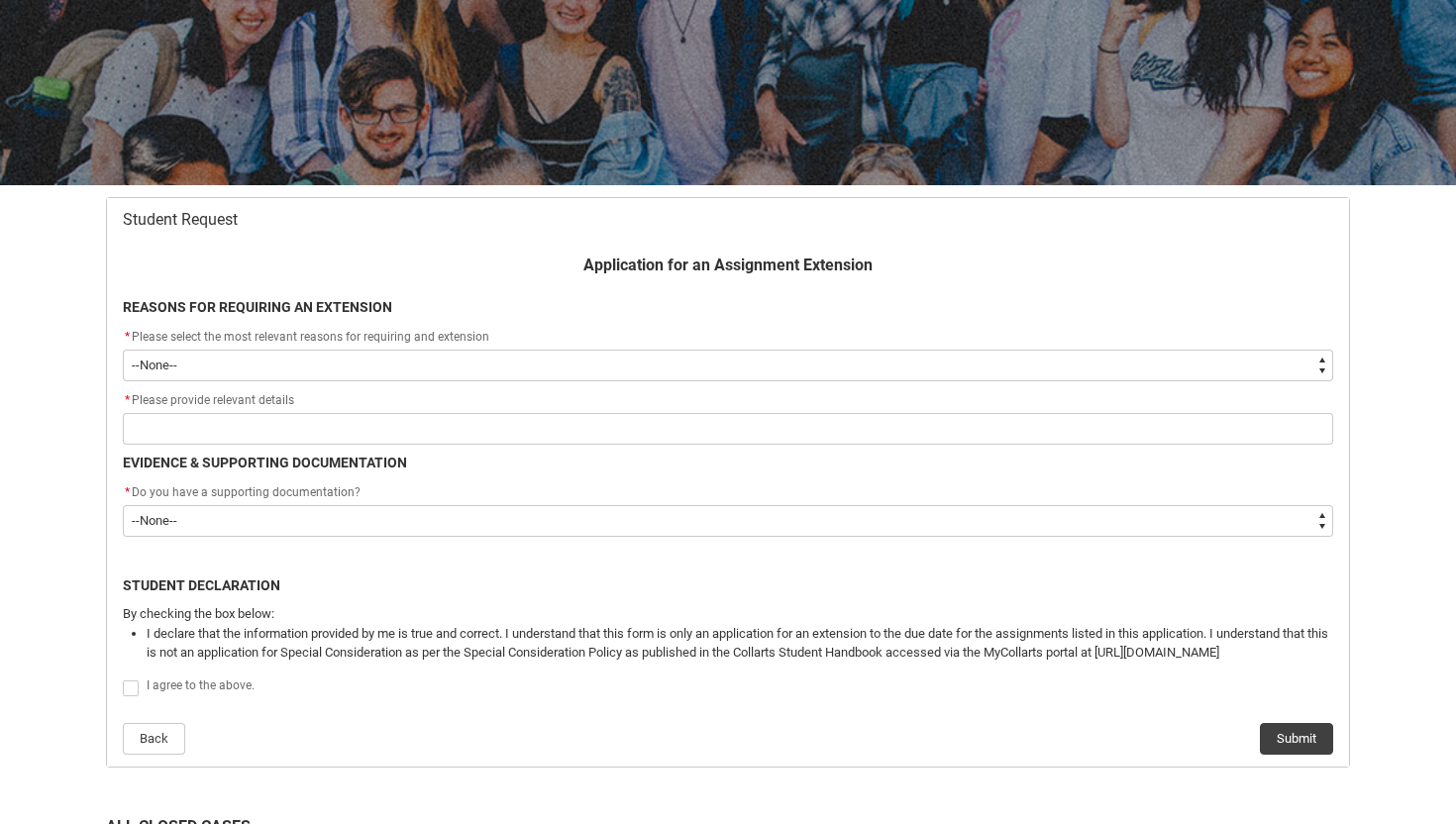 click on "--None-- Medical Reasons Work obligations Family obligations Academic Difficulties Significant religious or cultural reasons Other" at bounding box center [728, 365] 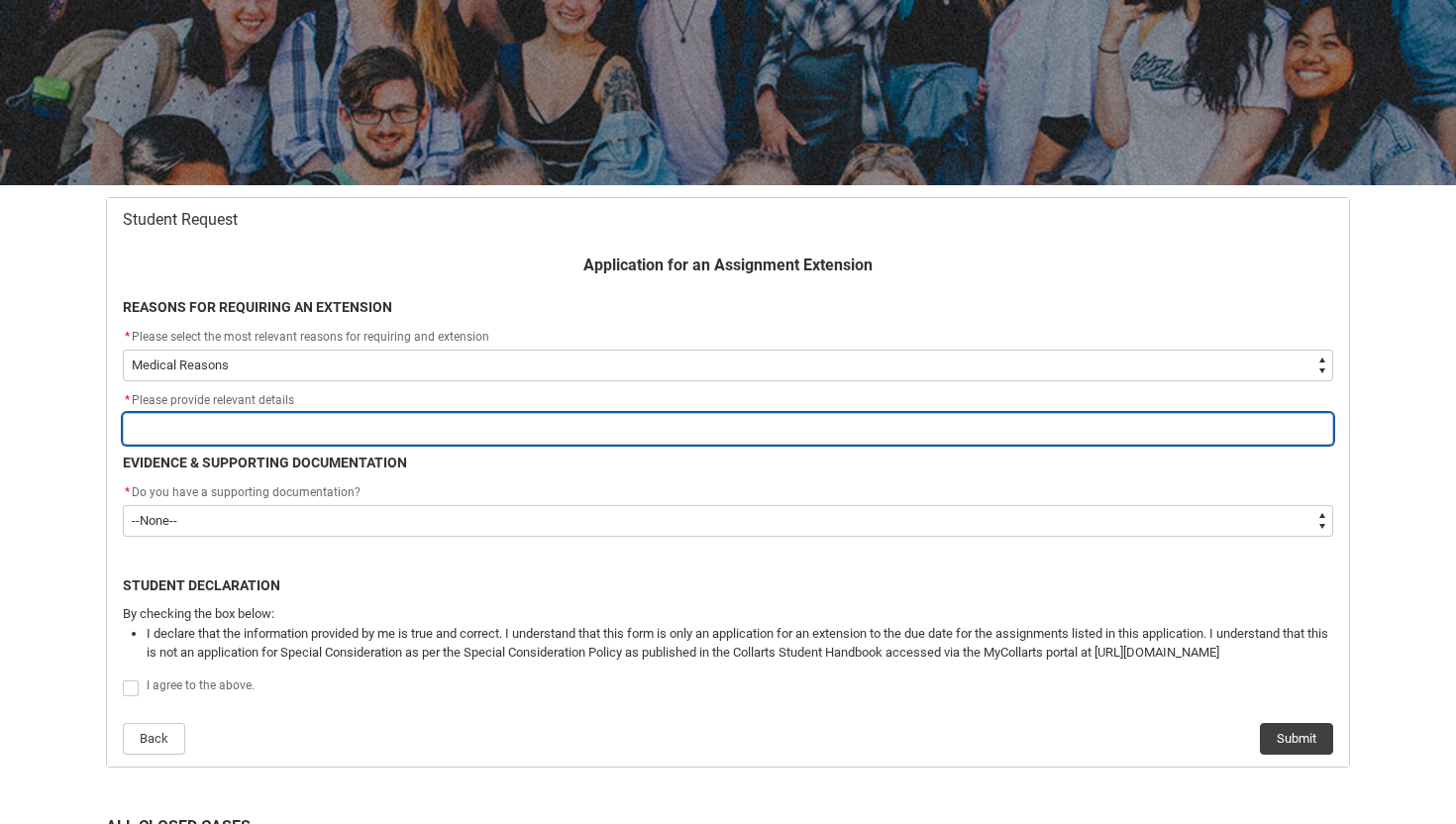 click at bounding box center (728, 429) 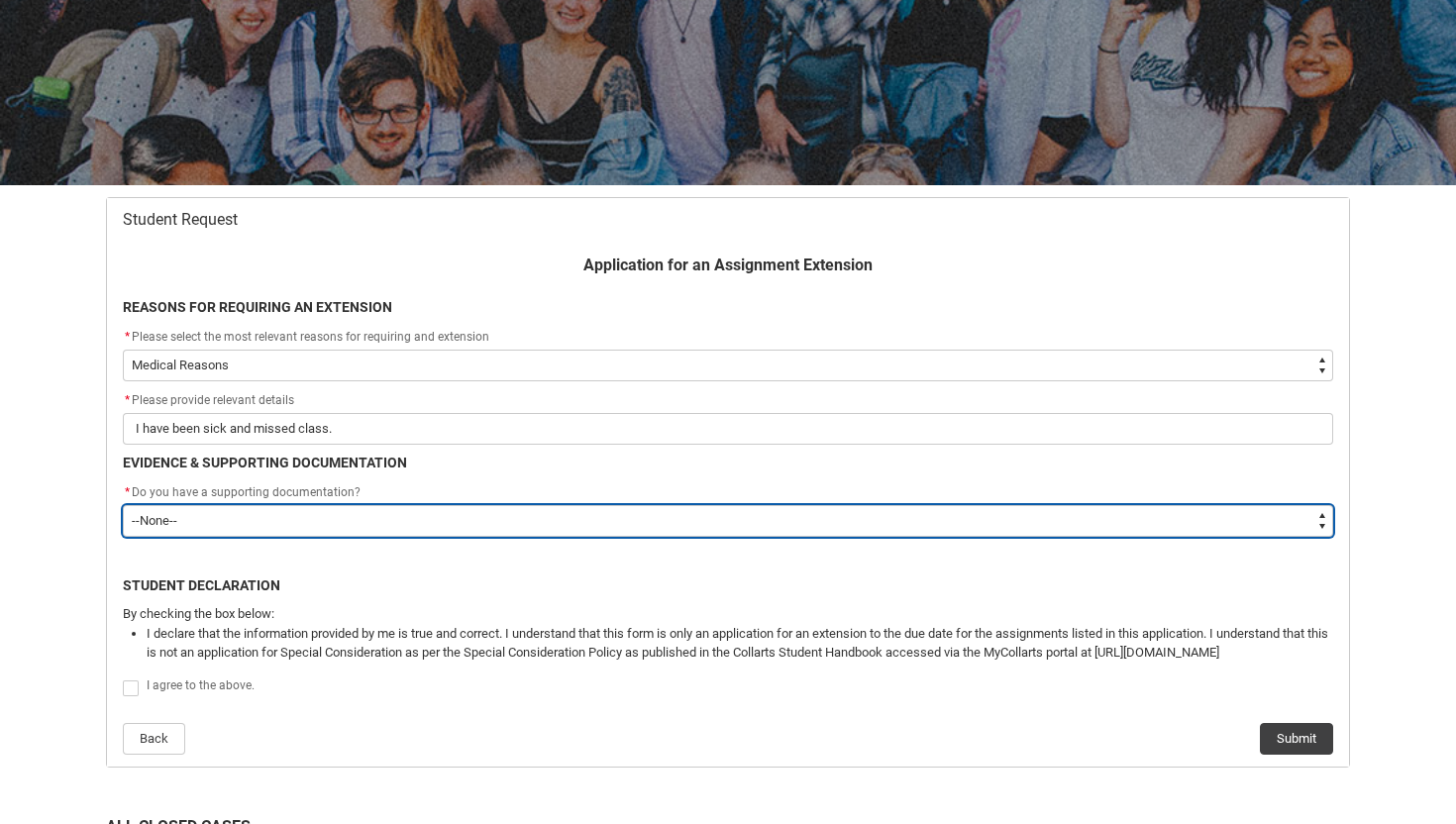 click on "--None-- Yes No" at bounding box center (728, 521) 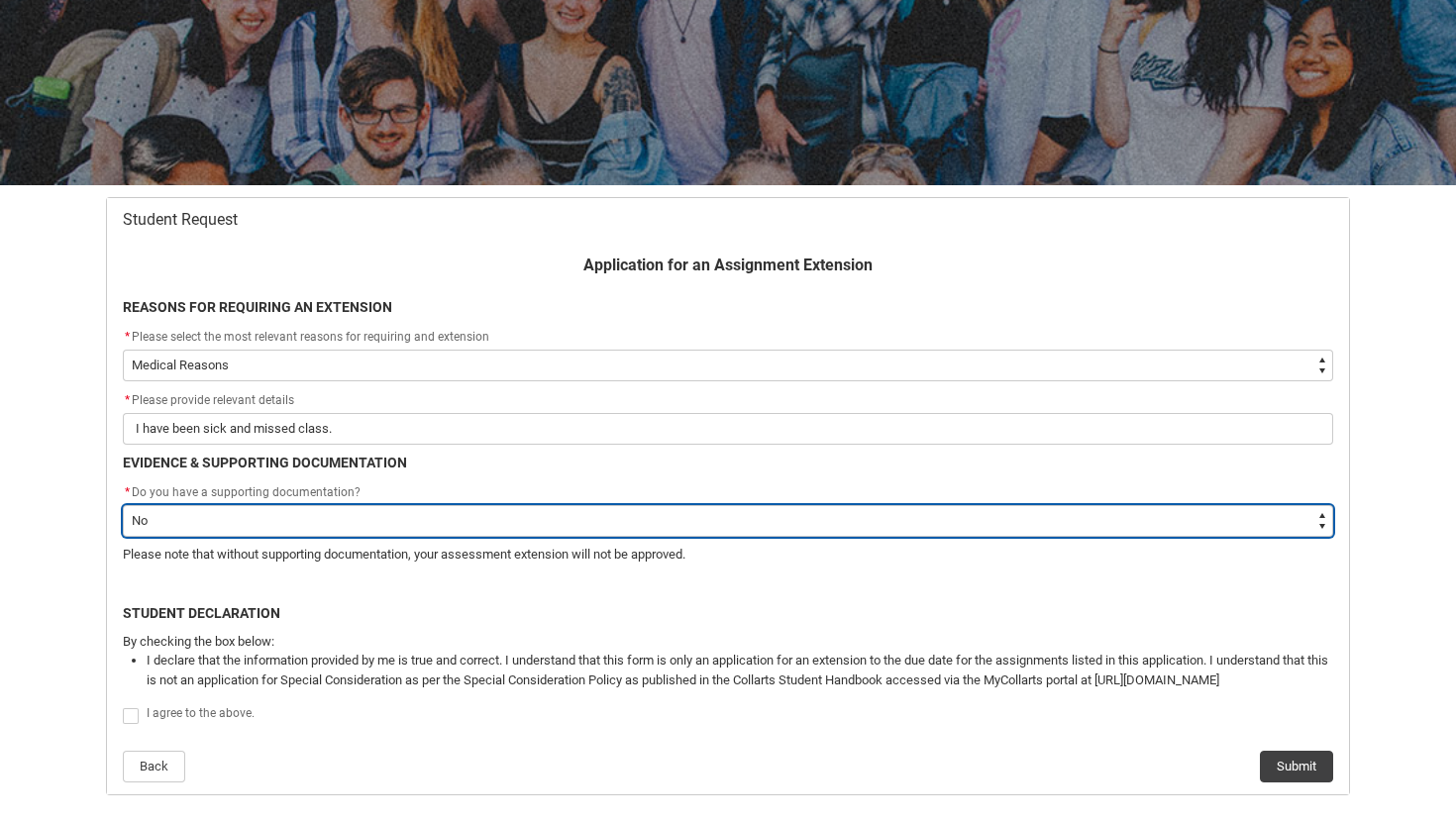 click on "--None-- Yes No" at bounding box center (728, 521) 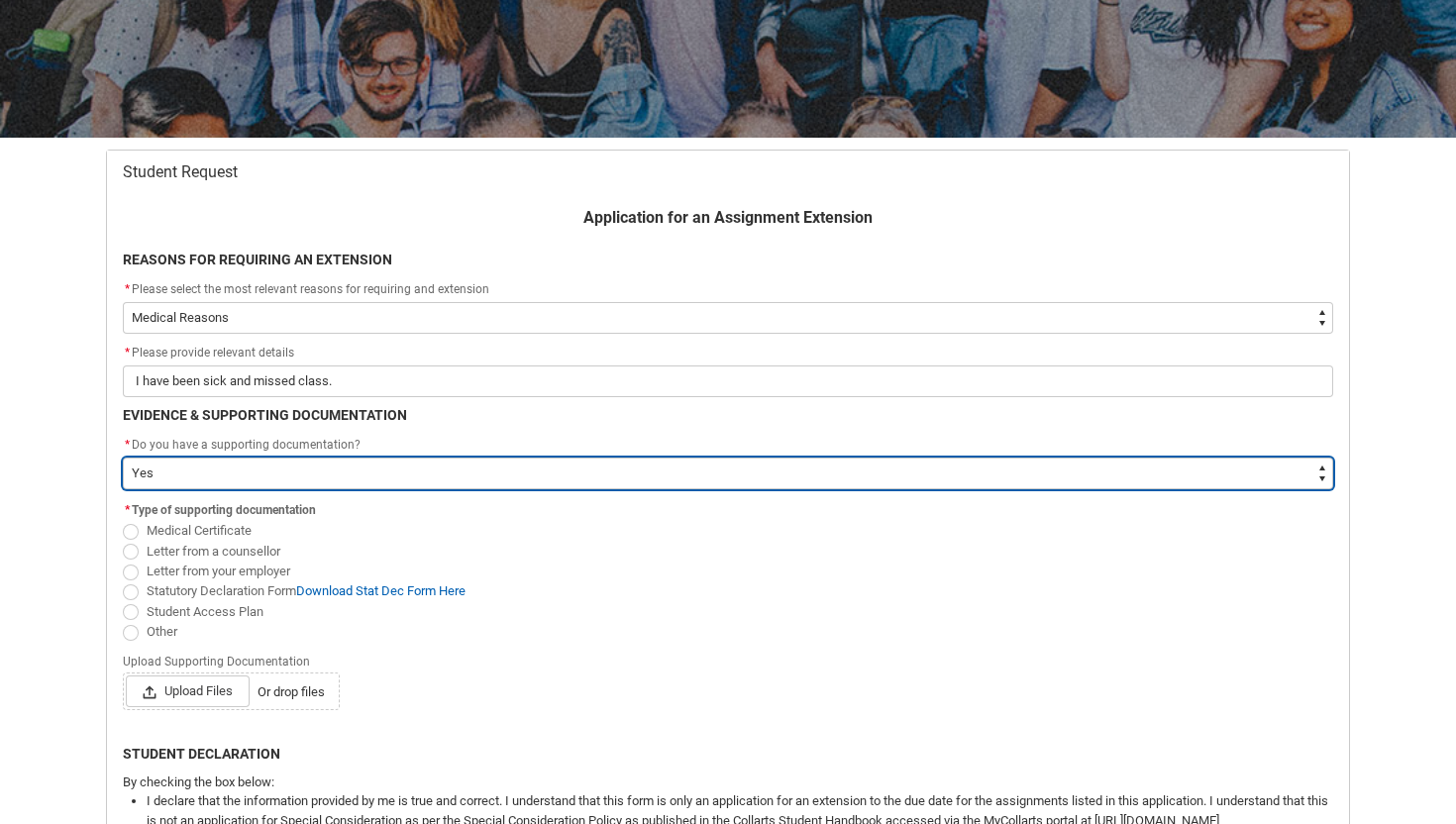 scroll, scrollTop: 262, scrollLeft: 0, axis: vertical 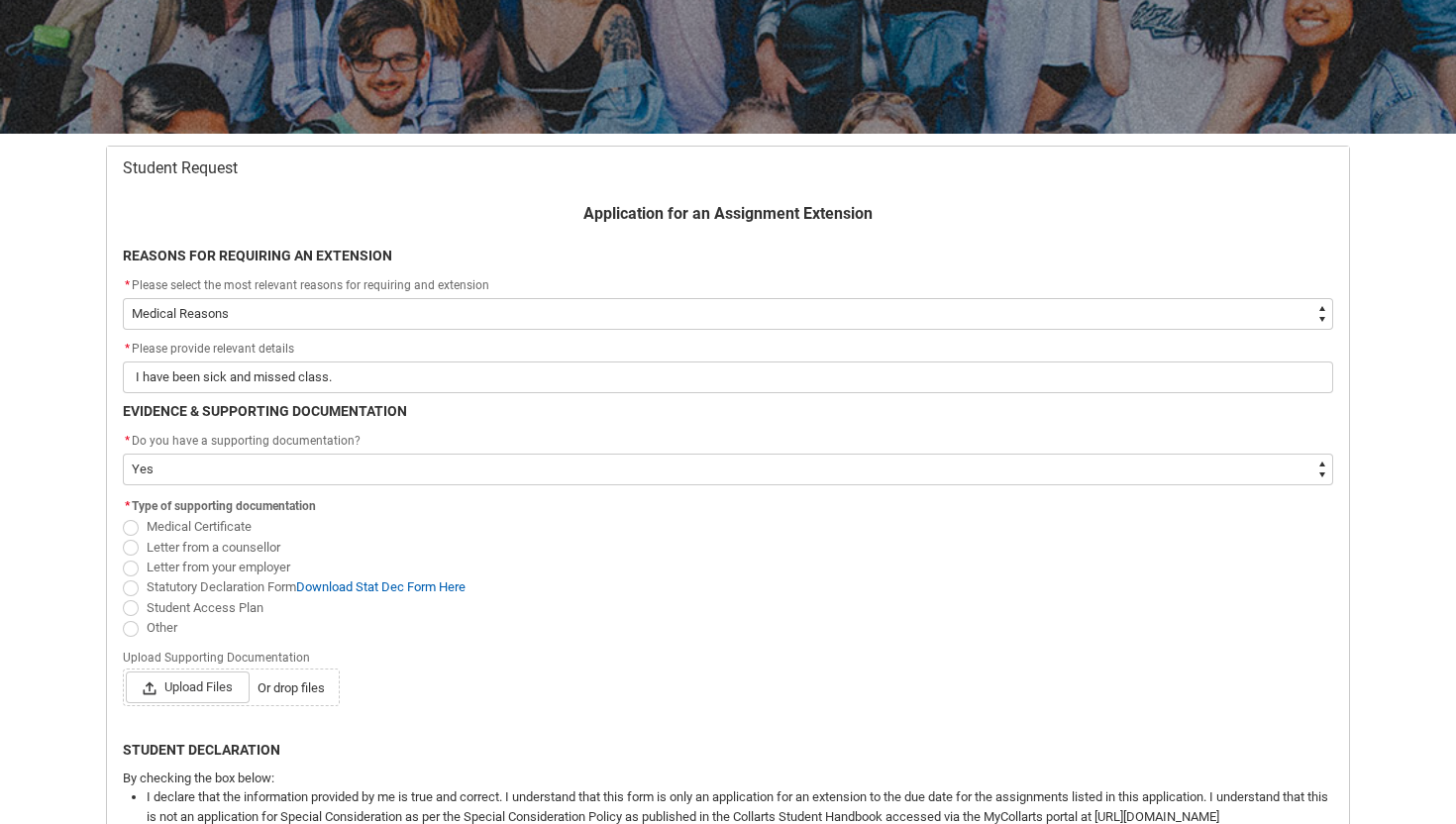click at bounding box center [131, 608] 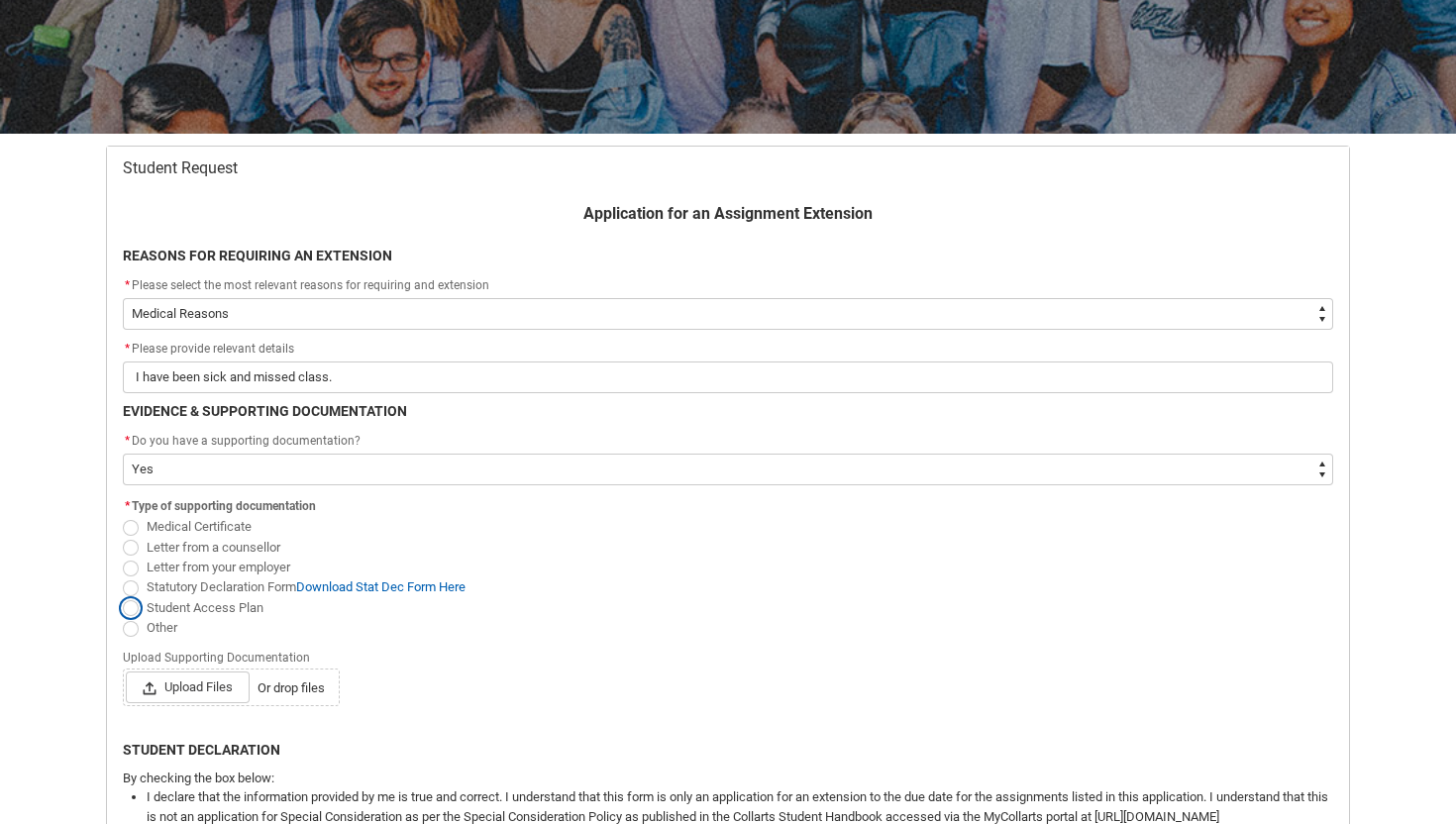 radio on "true" 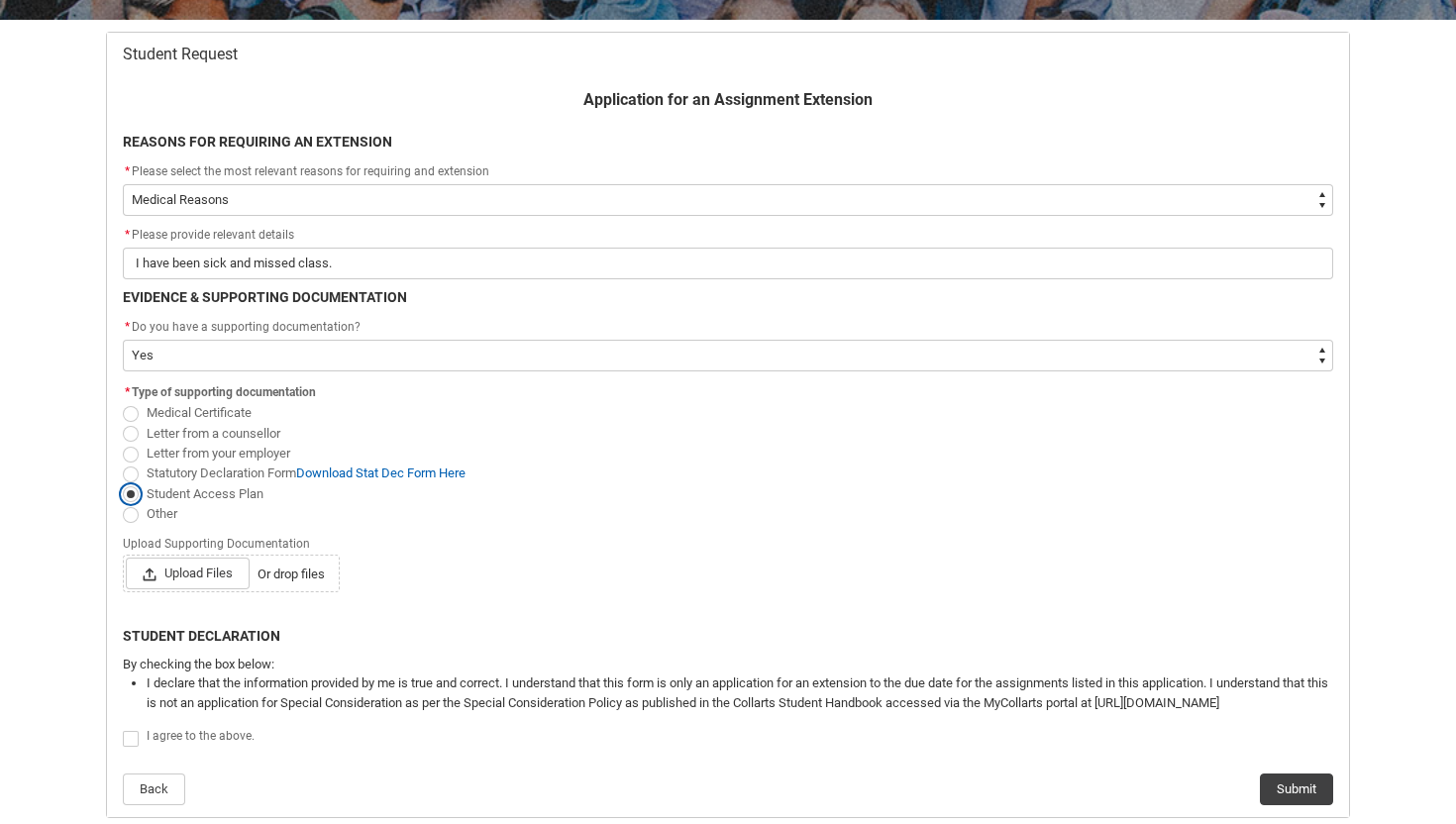 scroll, scrollTop: 436, scrollLeft: 0, axis: vertical 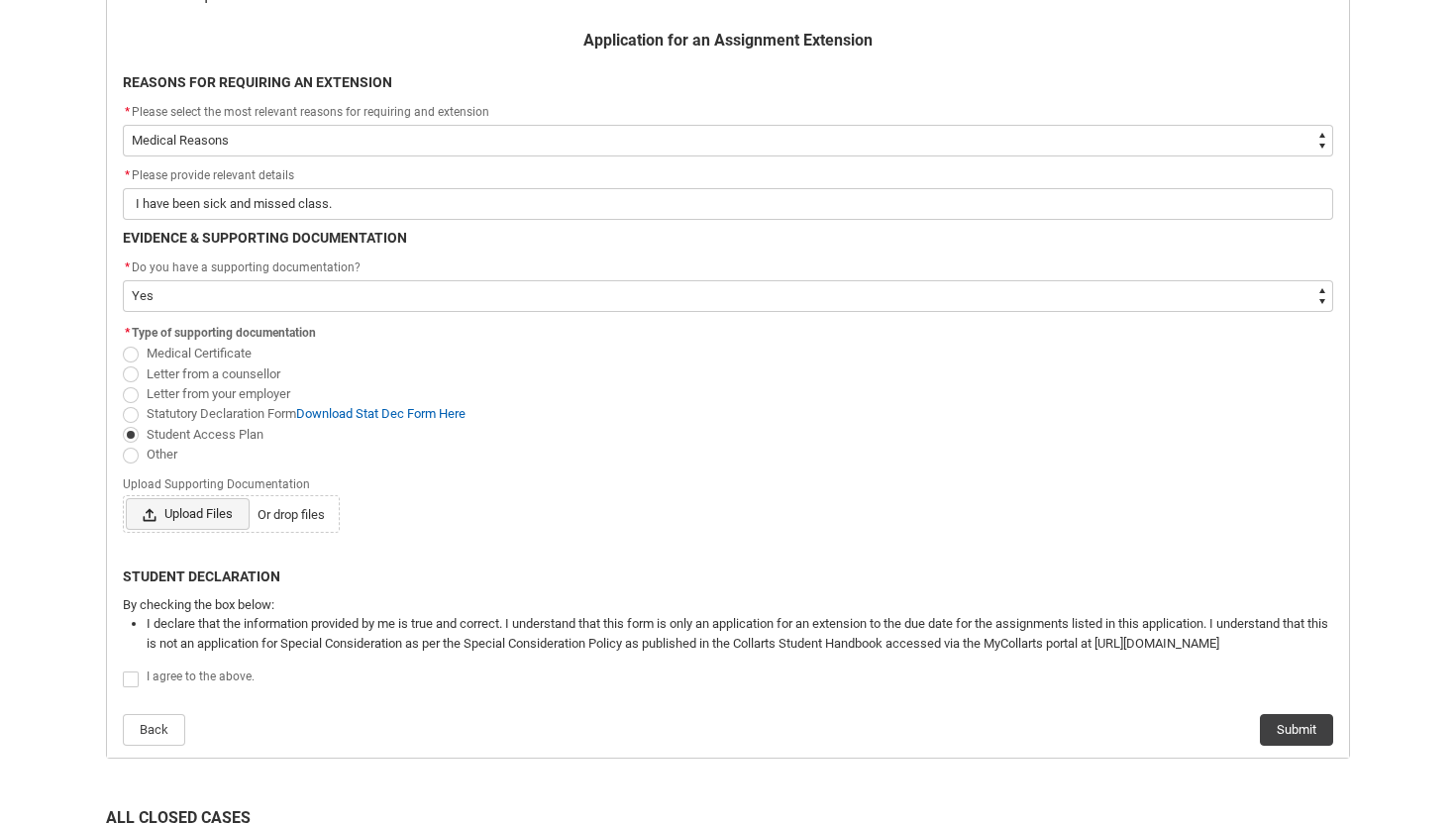 click on "Upload Files" at bounding box center [187, 514] 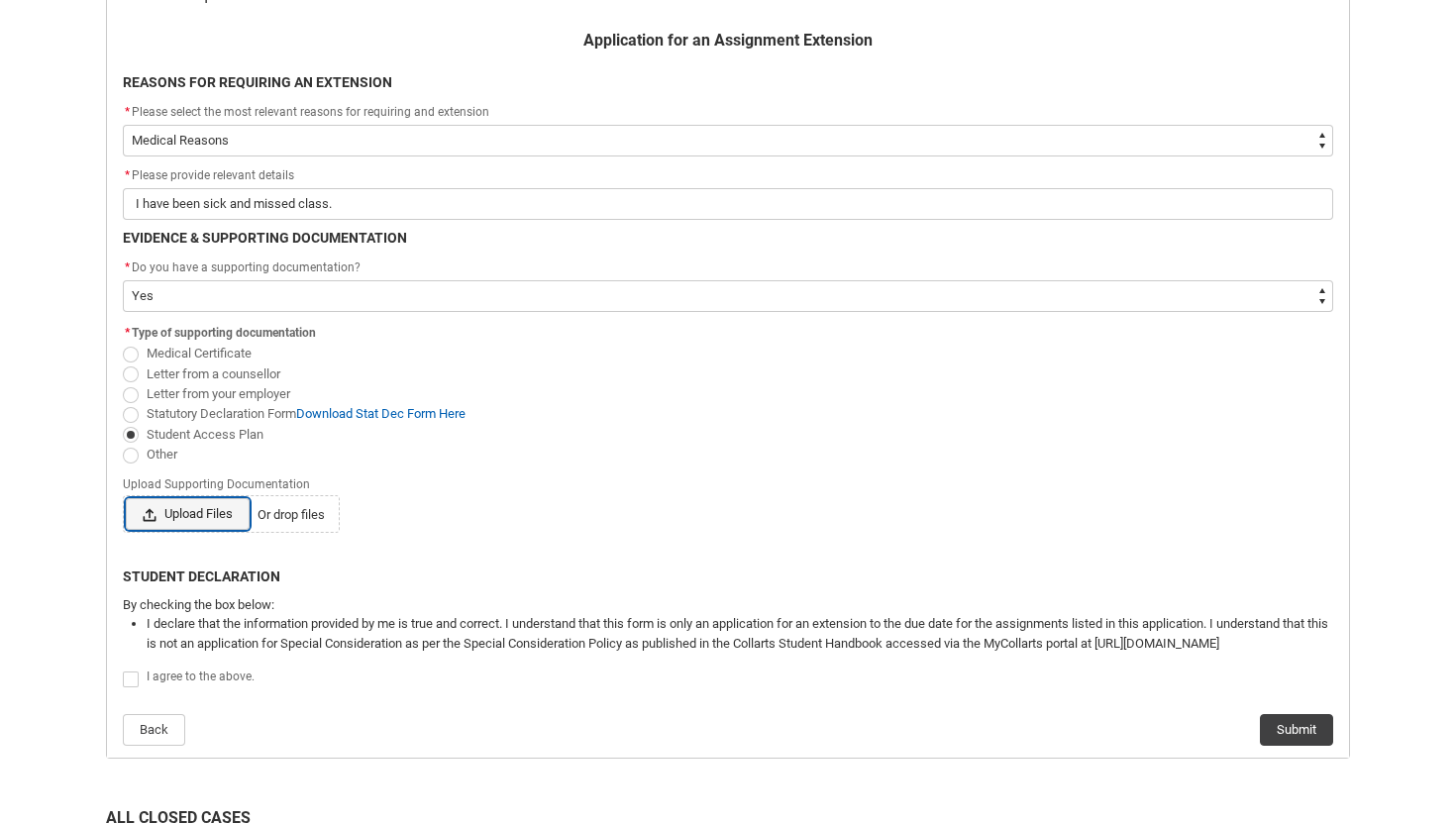 click on "Upload Files Or drop files" at bounding box center [125, 497] 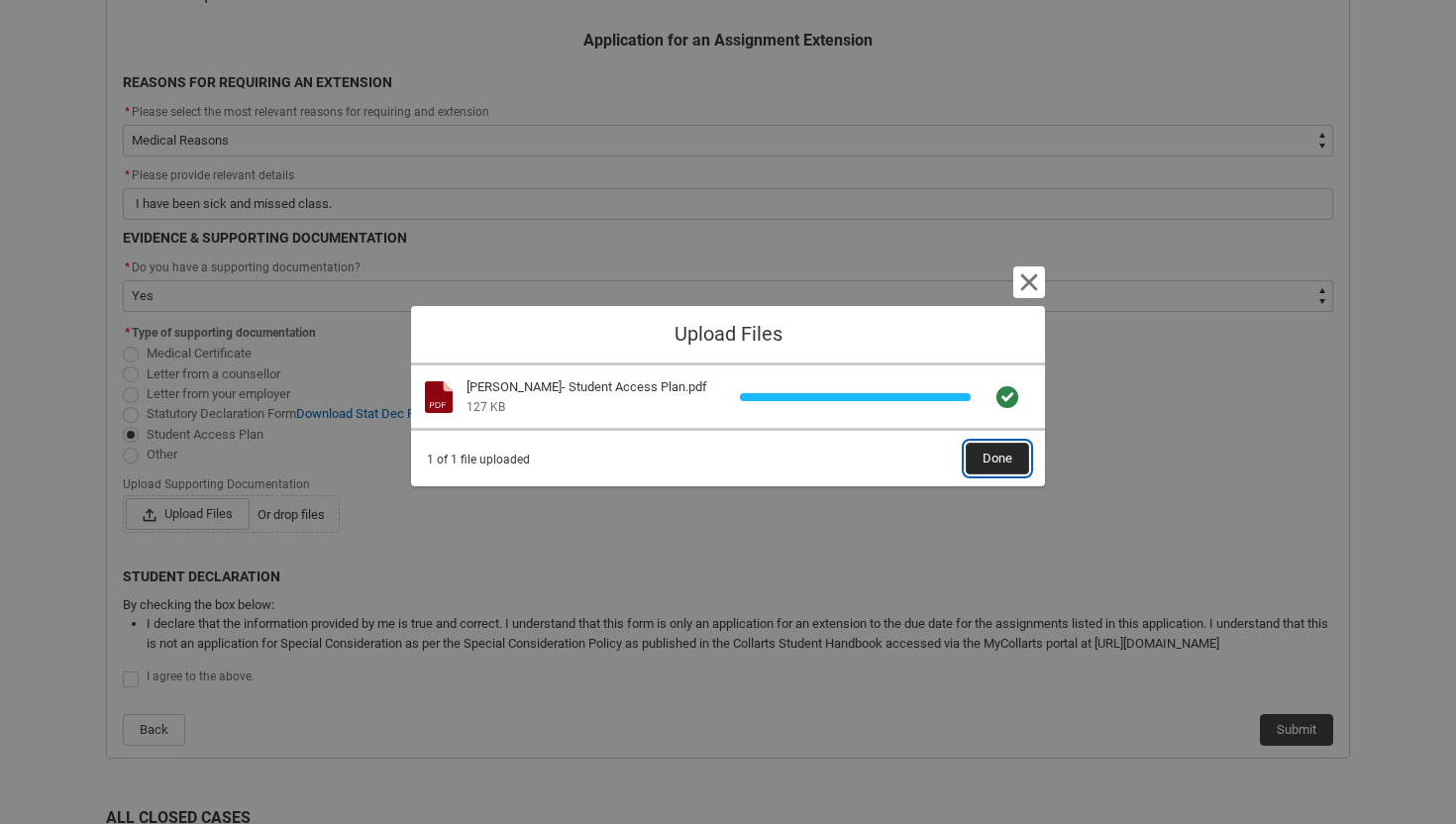 click on "Done" at bounding box center (997, 459) 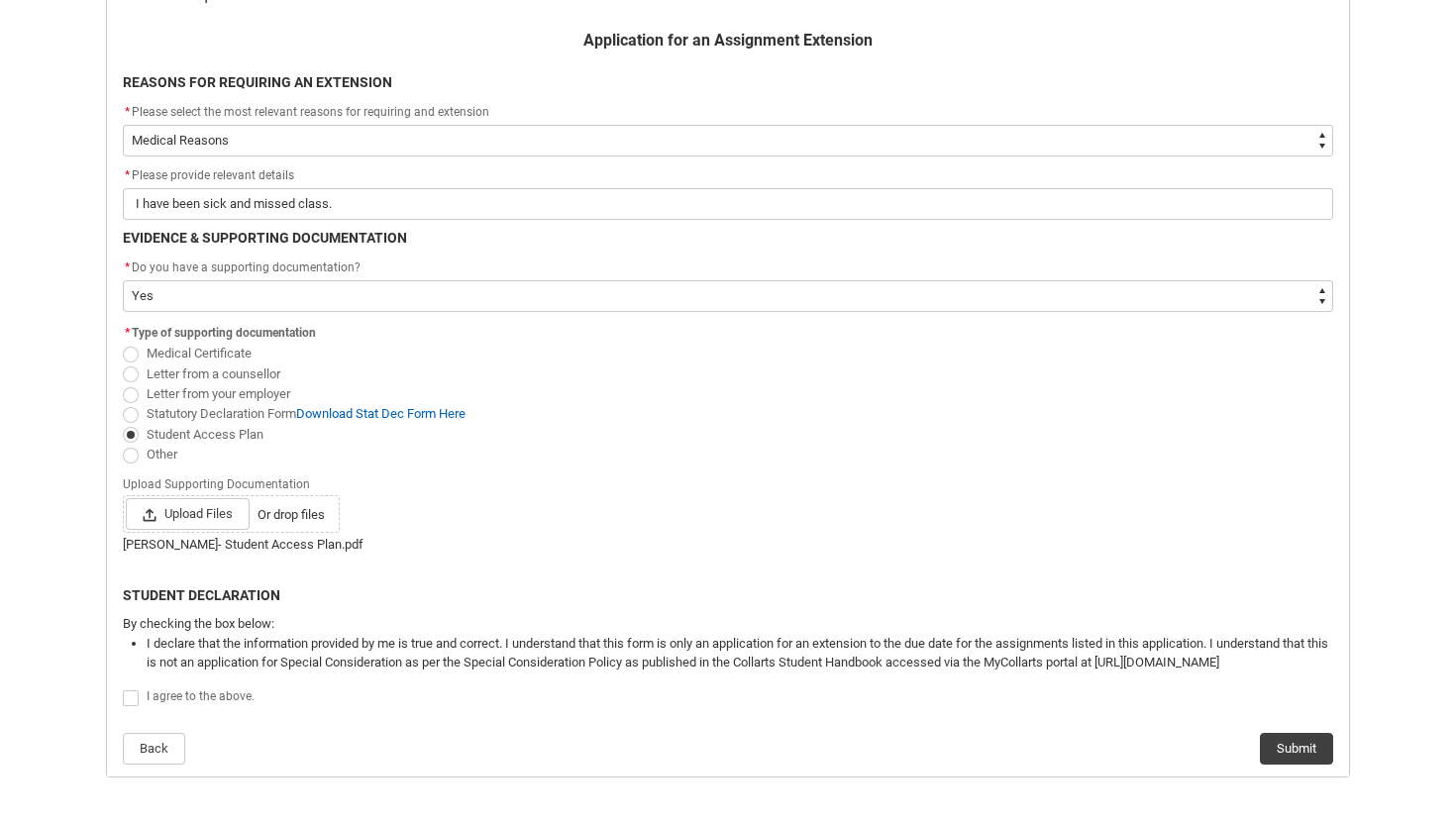 click 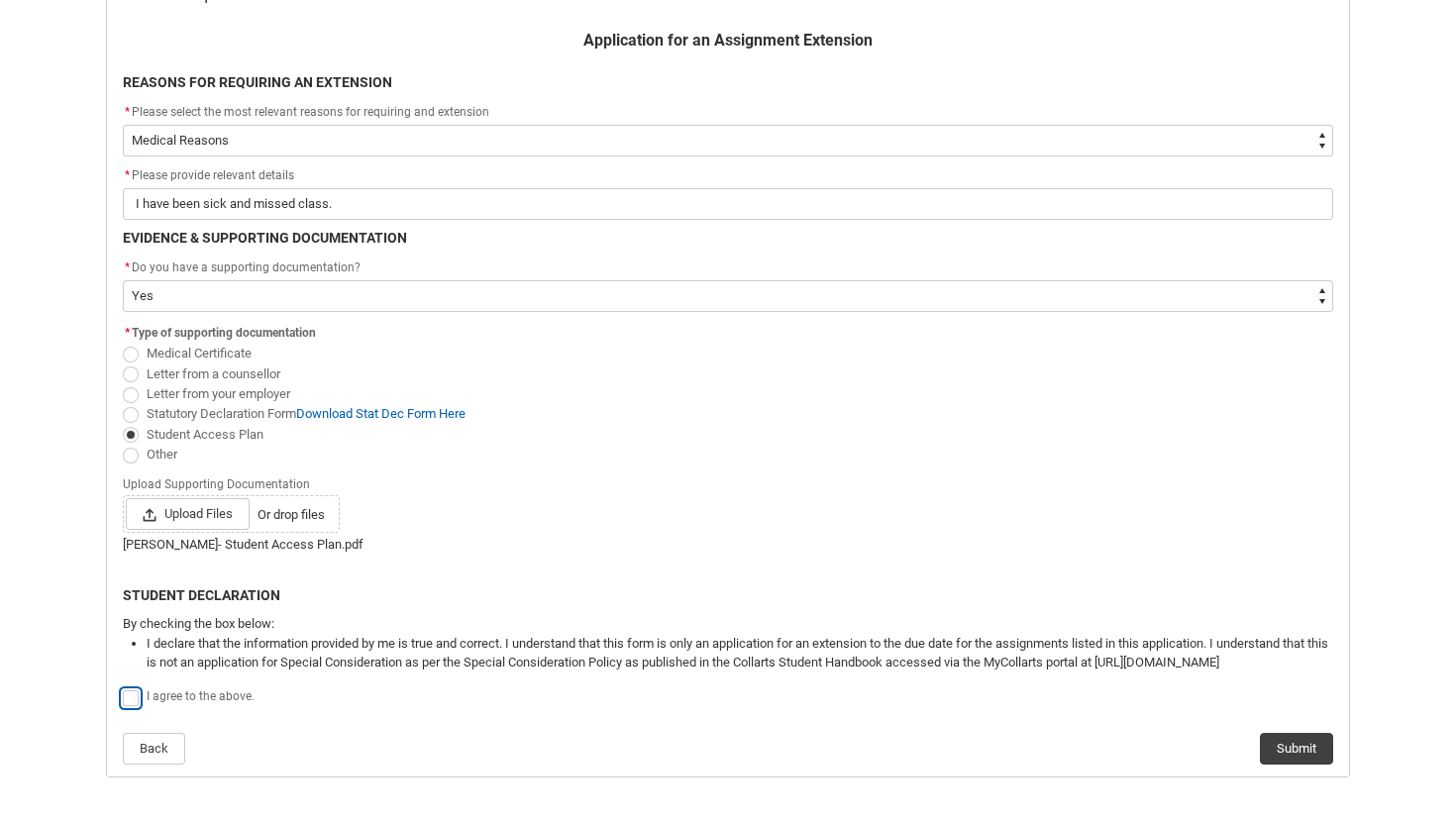 type on "true" 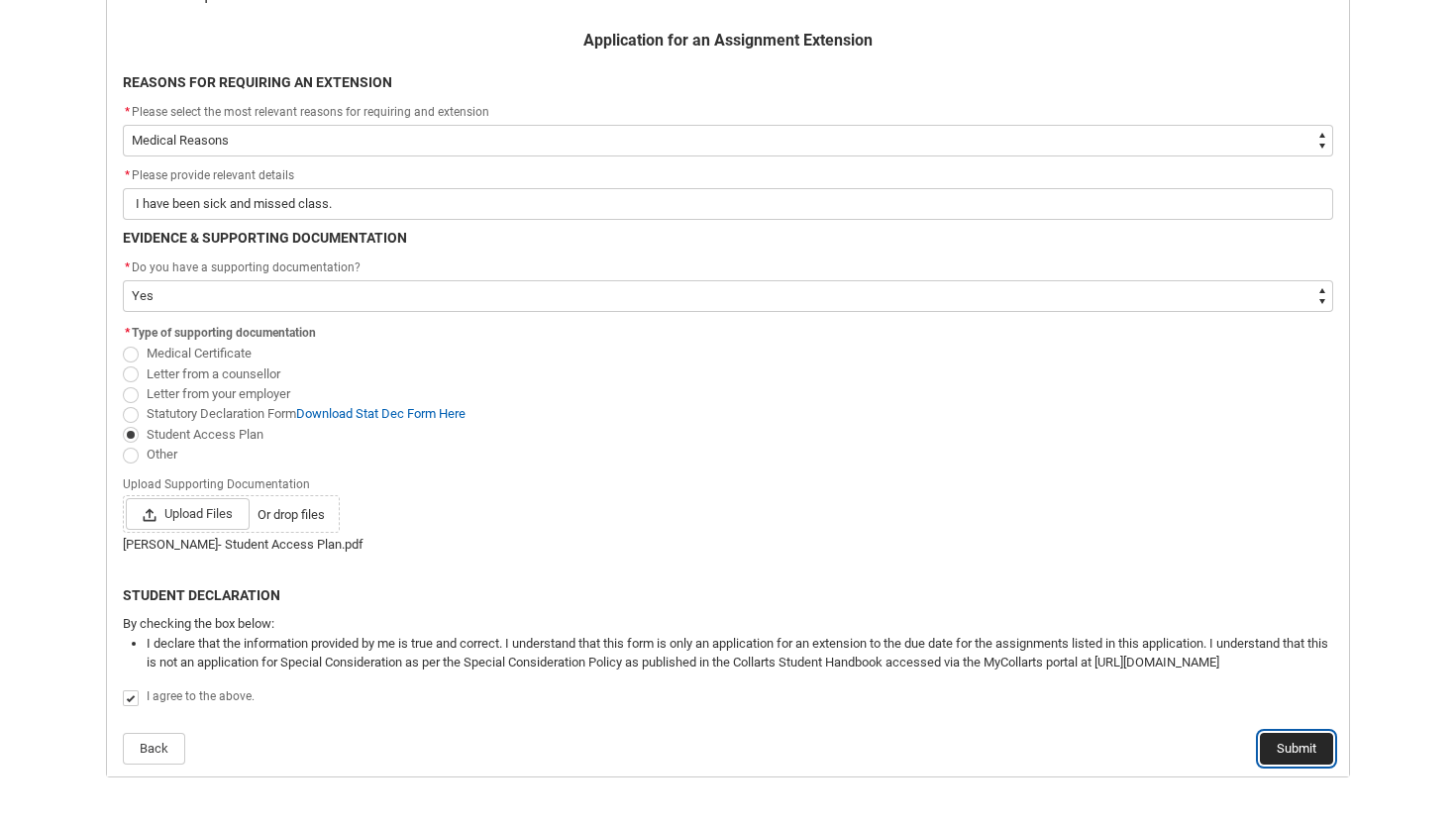 click on "Submit" 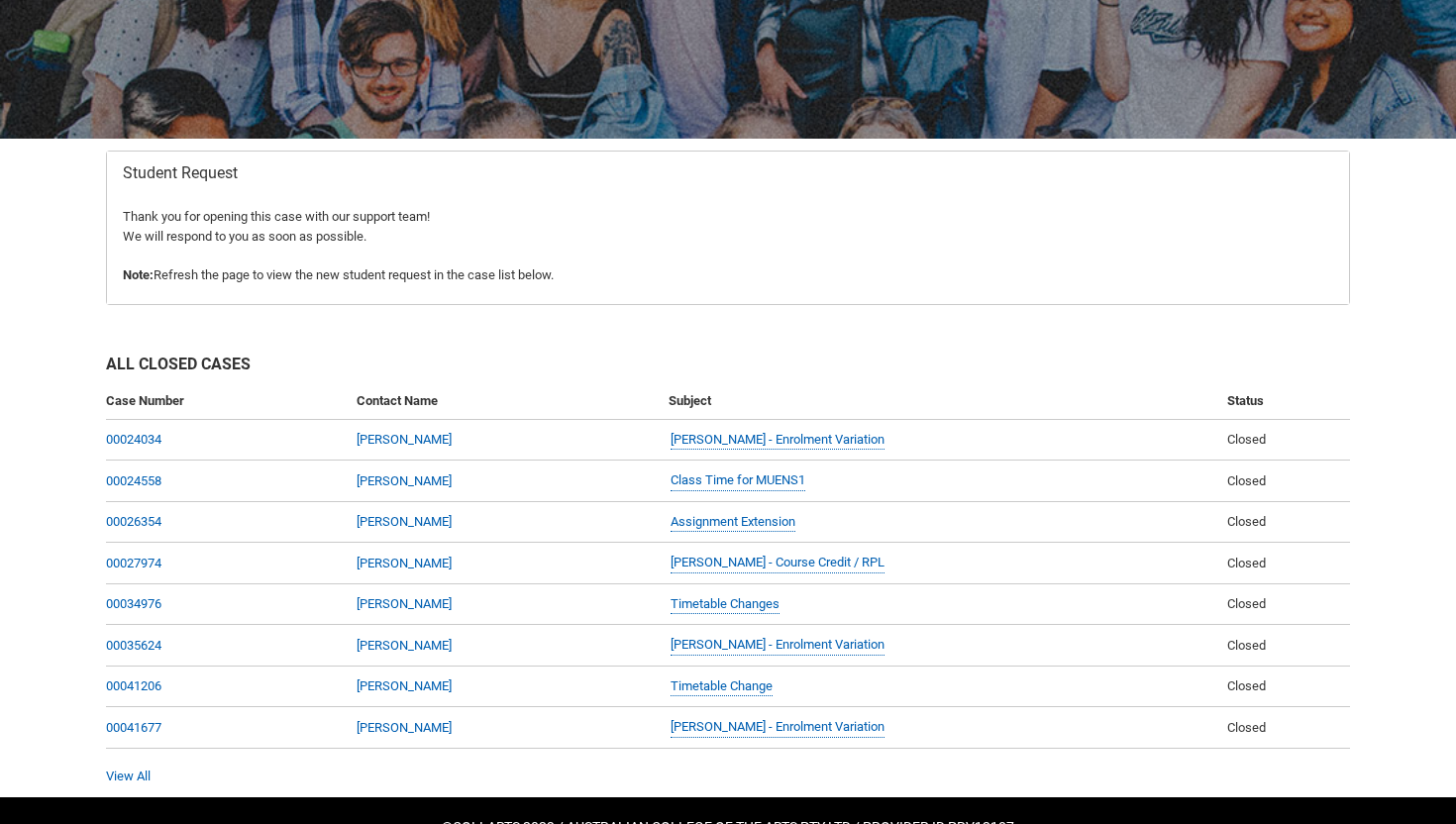 scroll, scrollTop: 232, scrollLeft: 0, axis: vertical 